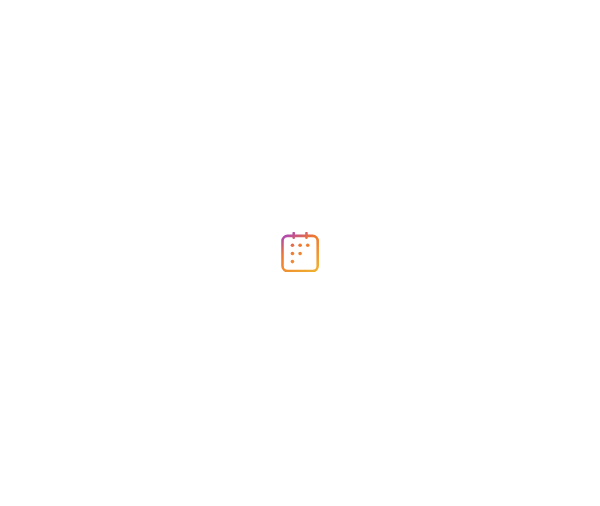 scroll, scrollTop: 0, scrollLeft: 0, axis: both 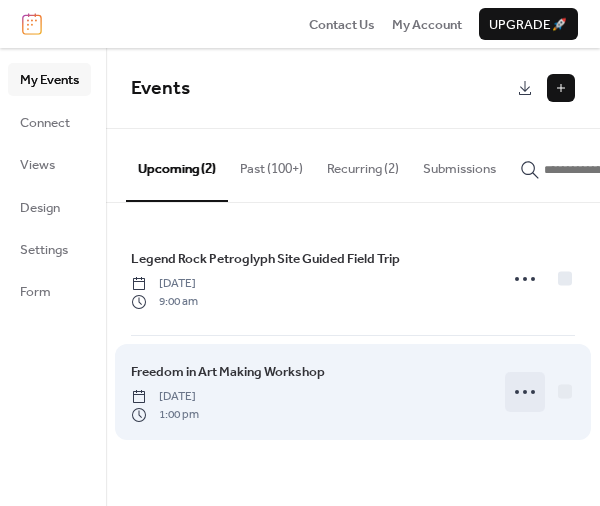 click 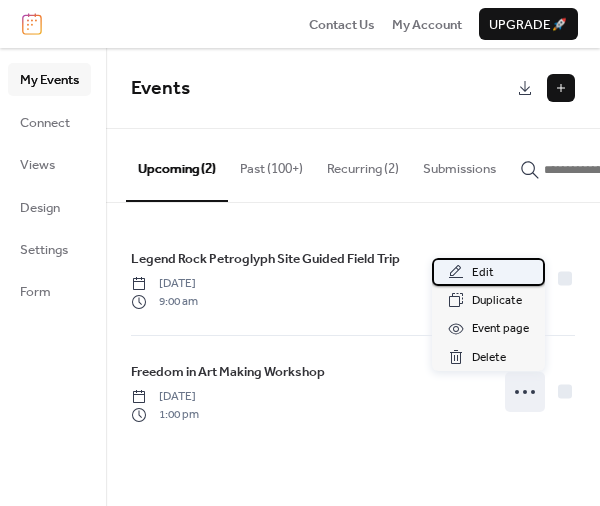 click on "Edit" at bounding box center (488, 272) 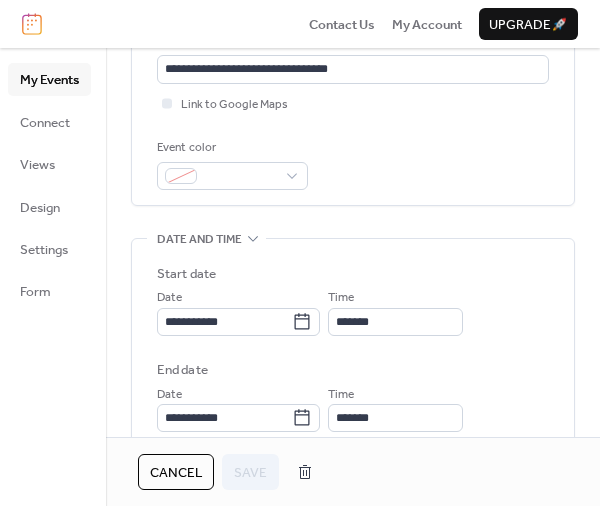 scroll, scrollTop: 540, scrollLeft: 0, axis: vertical 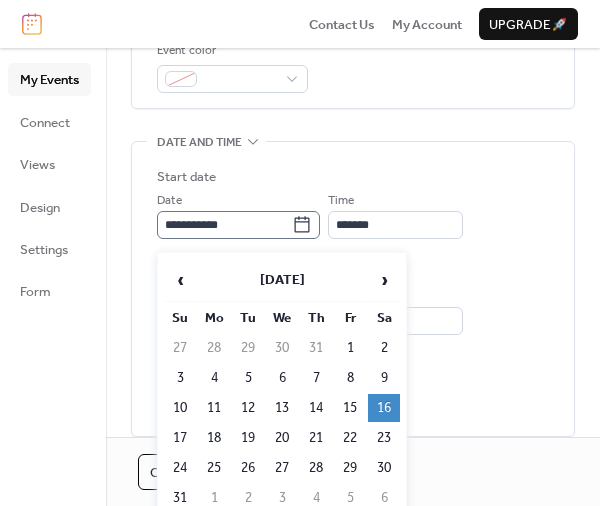 click 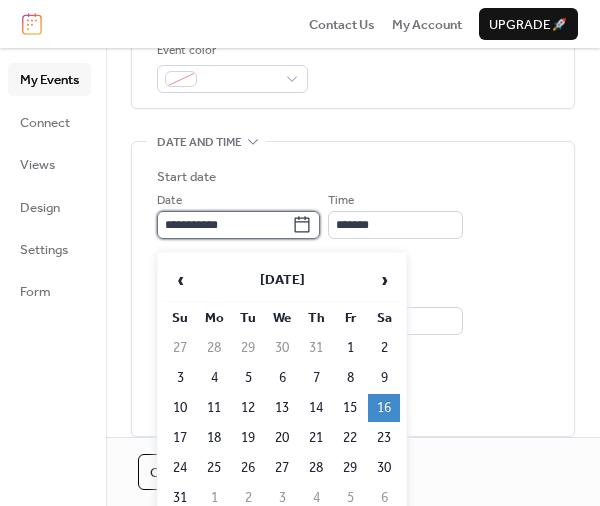 click on "**********" at bounding box center (224, 225) 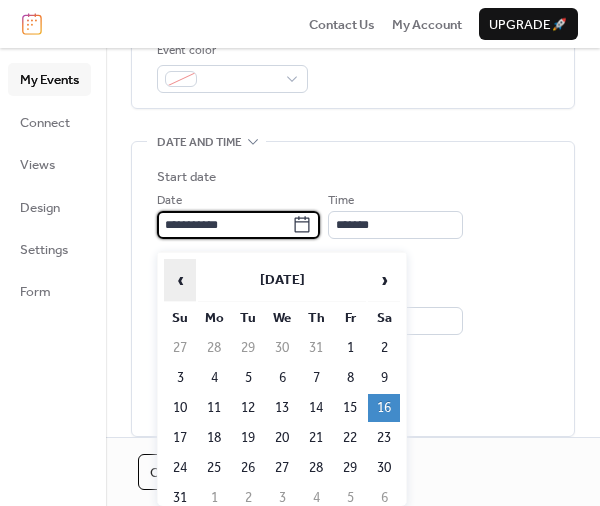 click on "‹" at bounding box center [180, 280] 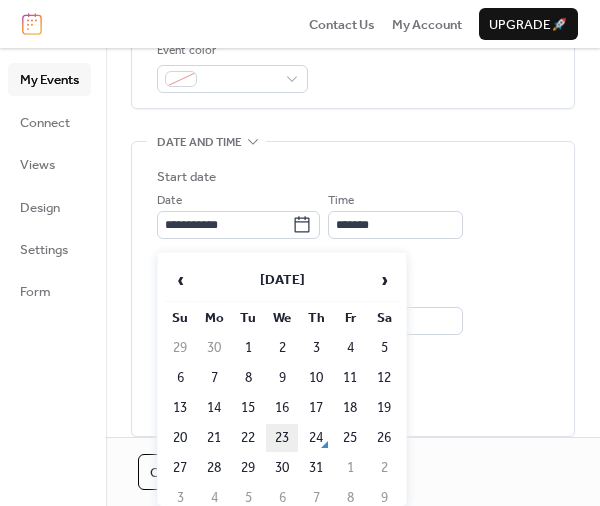 click on "23" at bounding box center [282, 438] 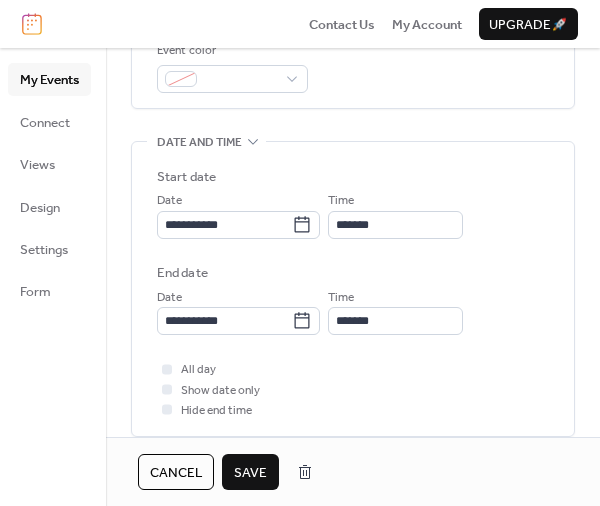 type on "**********" 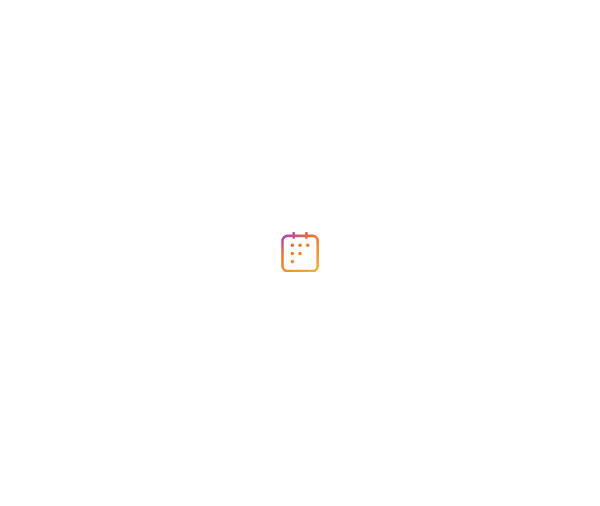 scroll, scrollTop: 0, scrollLeft: 0, axis: both 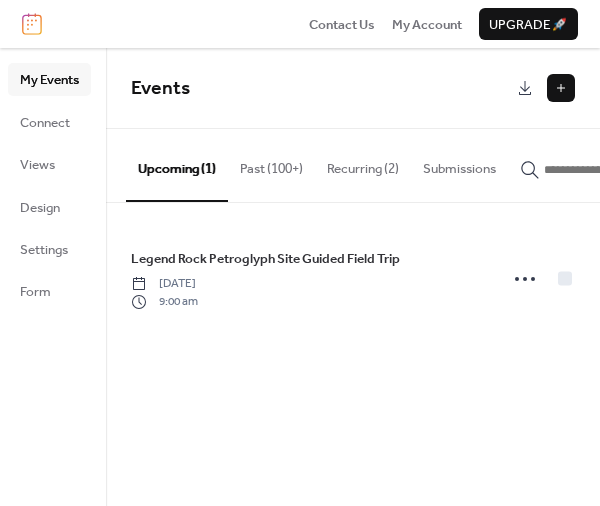 click at bounding box center (561, 88) 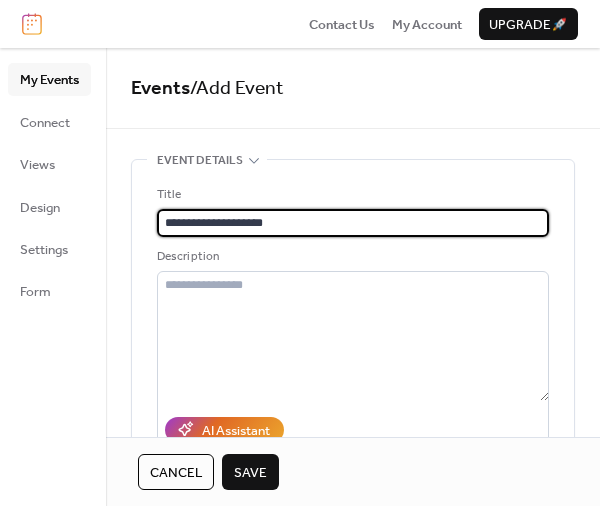 type on "**********" 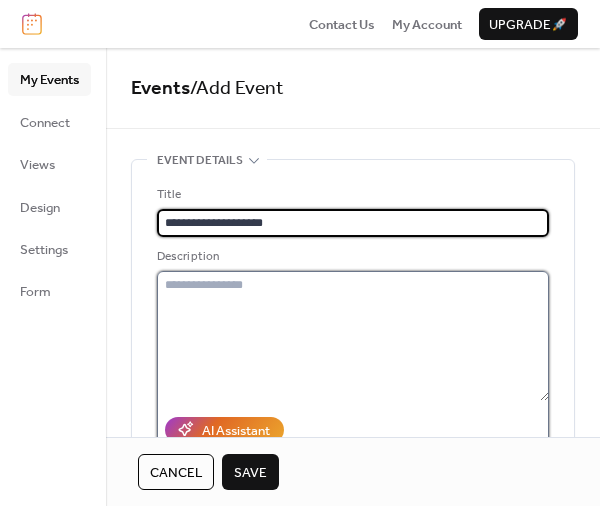 click at bounding box center (353, 336) 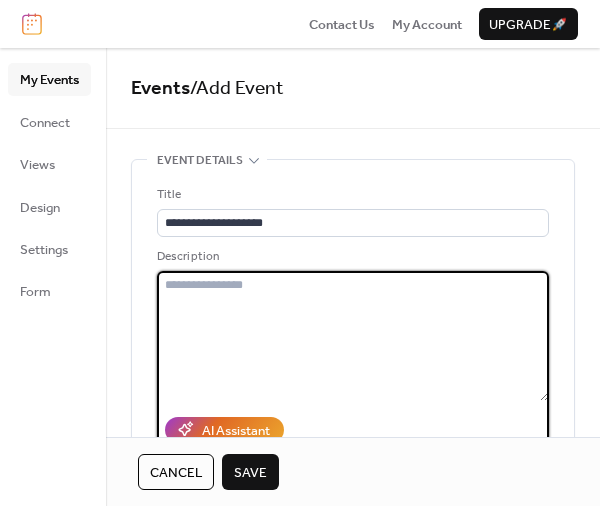 paste on "**********" 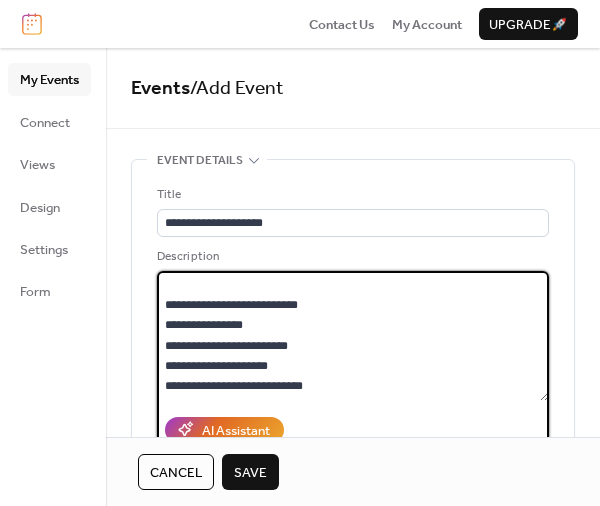 scroll, scrollTop: 41, scrollLeft: 0, axis: vertical 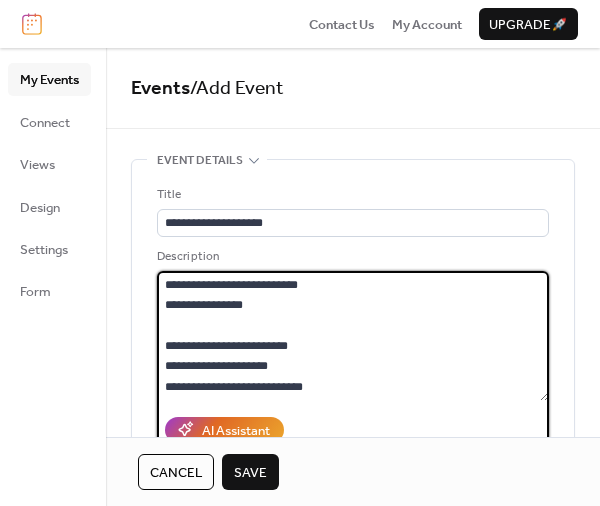 click on "**********" at bounding box center [353, 336] 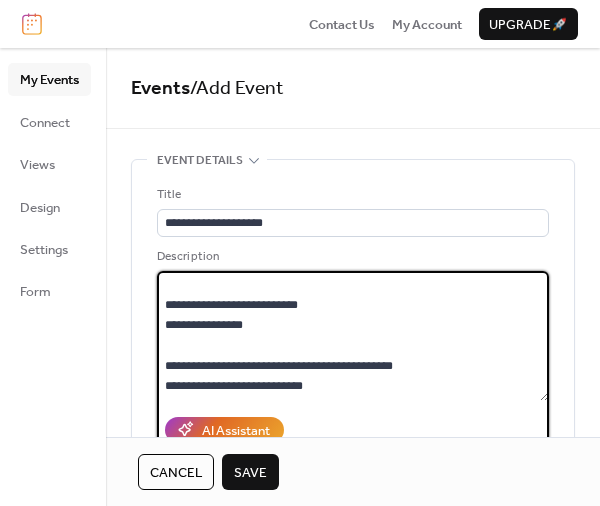 scroll, scrollTop: 41, scrollLeft: 0, axis: vertical 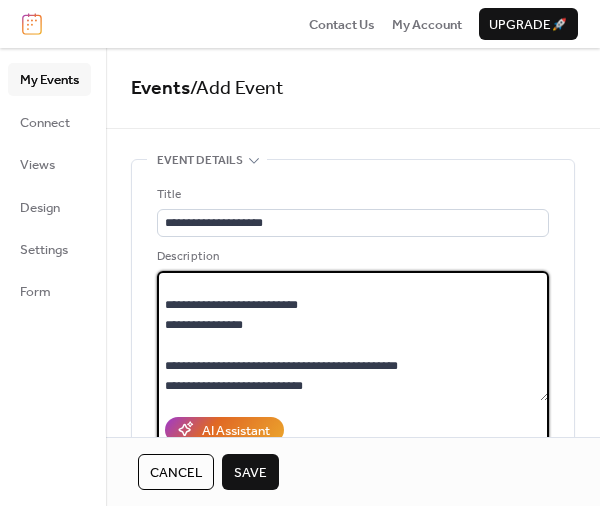 click on "**********" at bounding box center (353, 336) 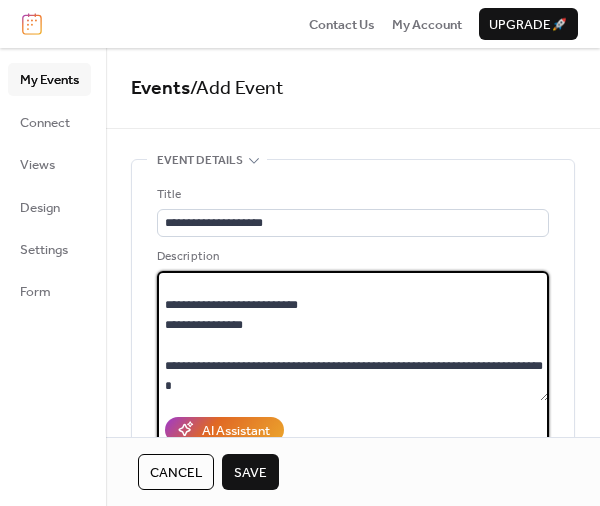 click on "**********" at bounding box center [353, 336] 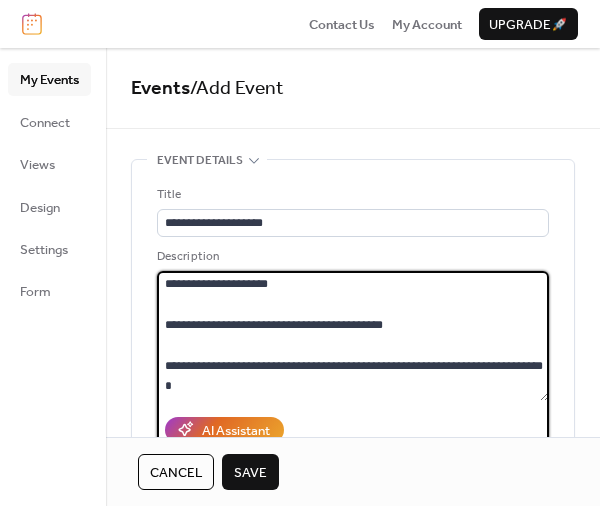scroll, scrollTop: 0, scrollLeft: 0, axis: both 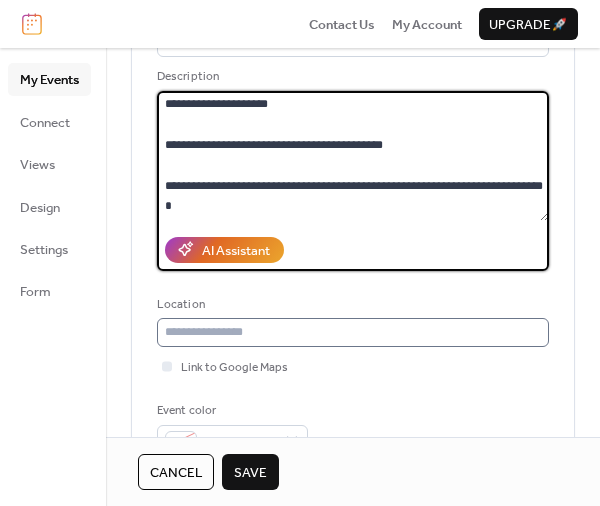 type on "**********" 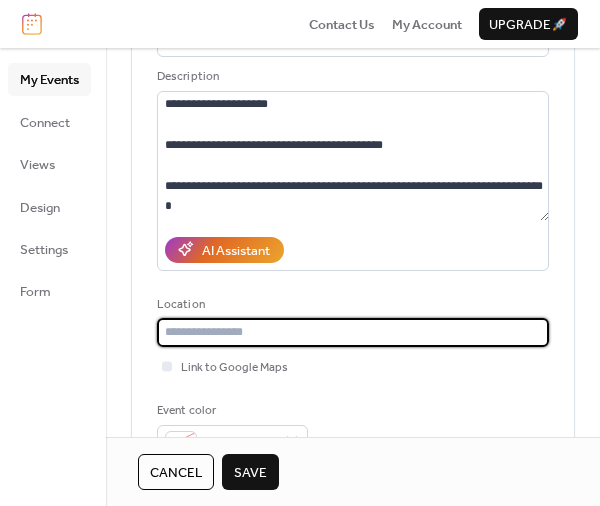 click at bounding box center [353, 332] 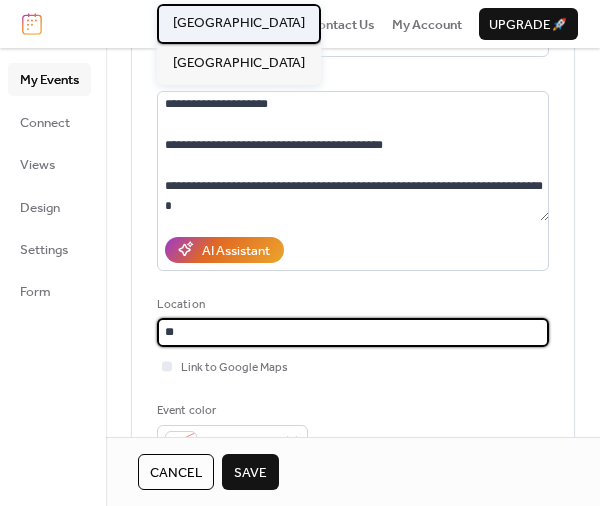 click on "Washakie Museum & Cultural Center" at bounding box center [239, 23] 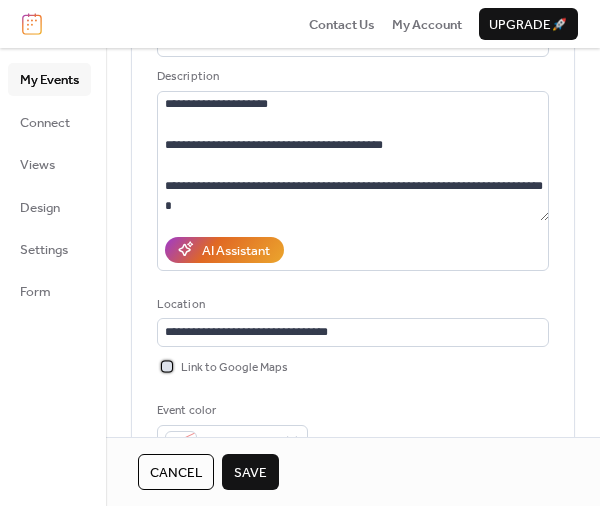 click on "Link to Google Maps" at bounding box center (234, 368) 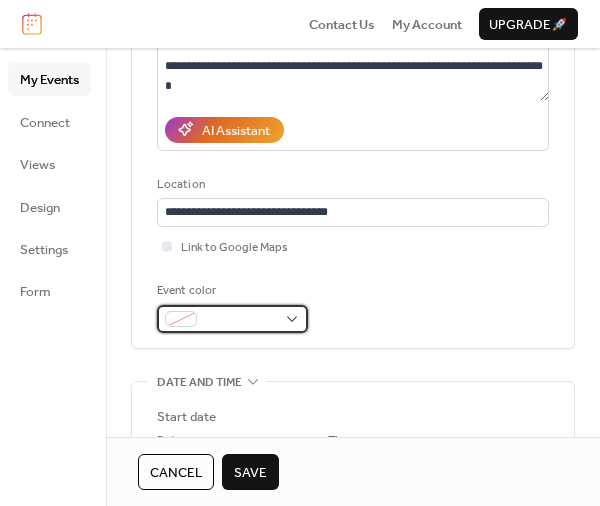 click at bounding box center [240, 320] 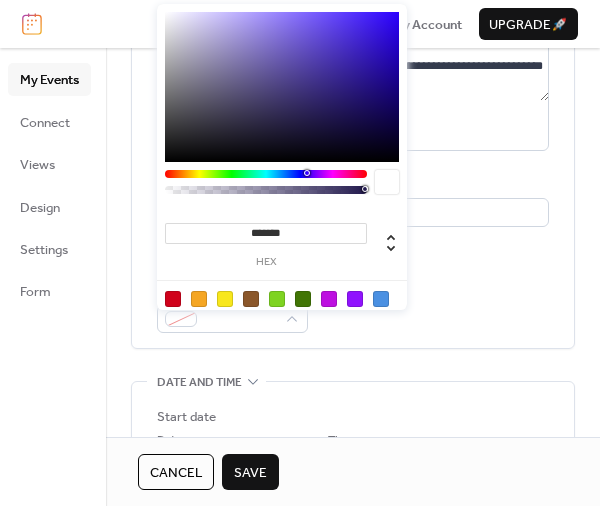 click on "*******" at bounding box center (266, 233) 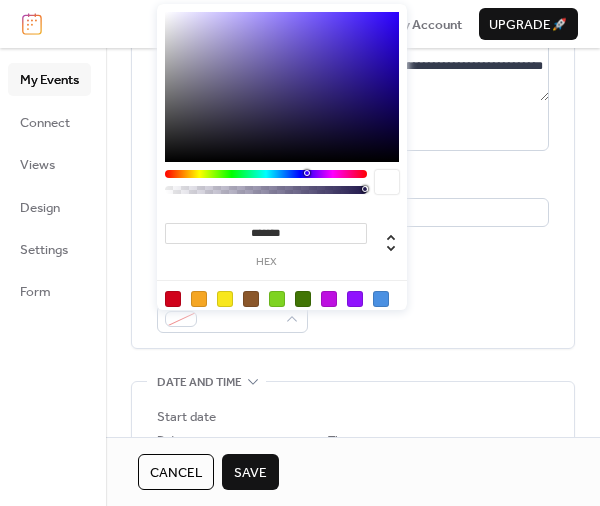 click on "*******" at bounding box center [266, 233] 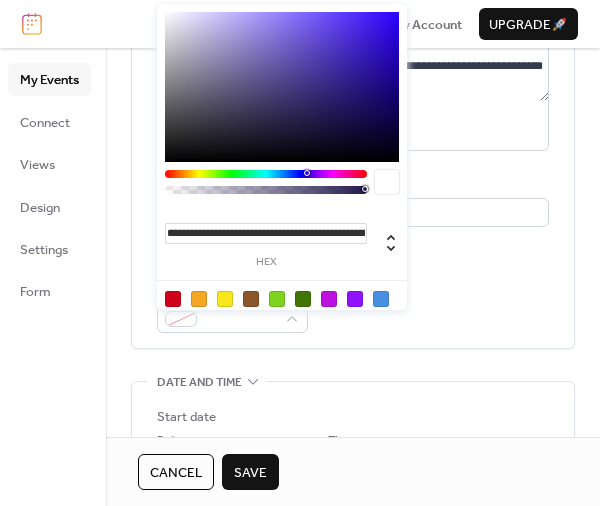 scroll, scrollTop: 0, scrollLeft: 676, axis: horizontal 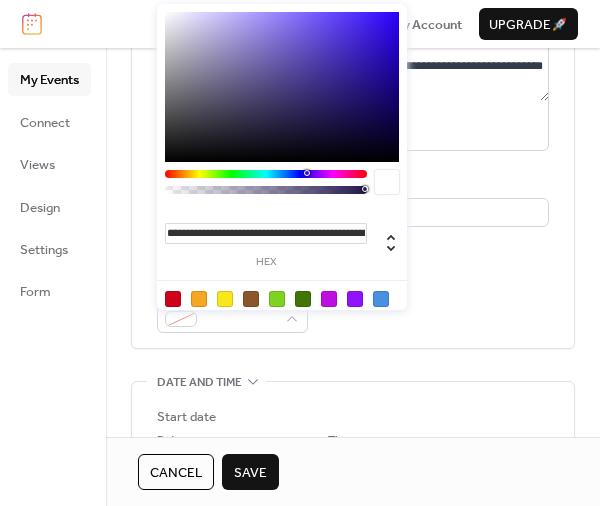 drag, startPoint x: 365, startPoint y: 231, endPoint x: 66, endPoint y: 227, distance: 299.02676 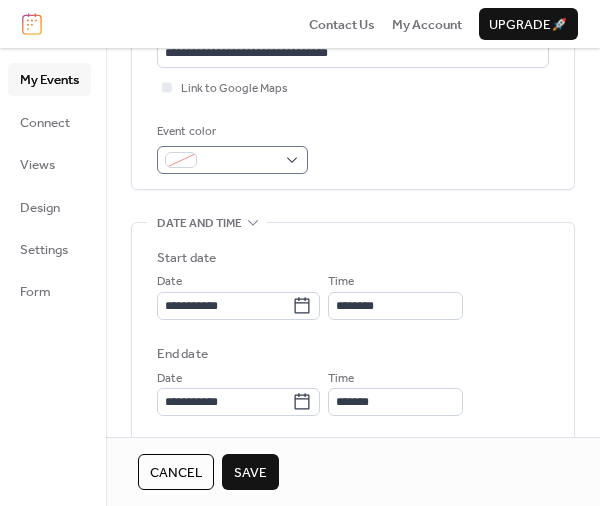 scroll, scrollTop: 480, scrollLeft: 0, axis: vertical 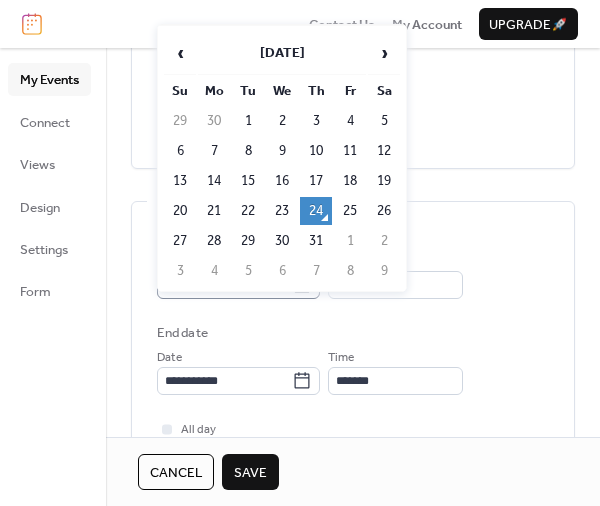 click 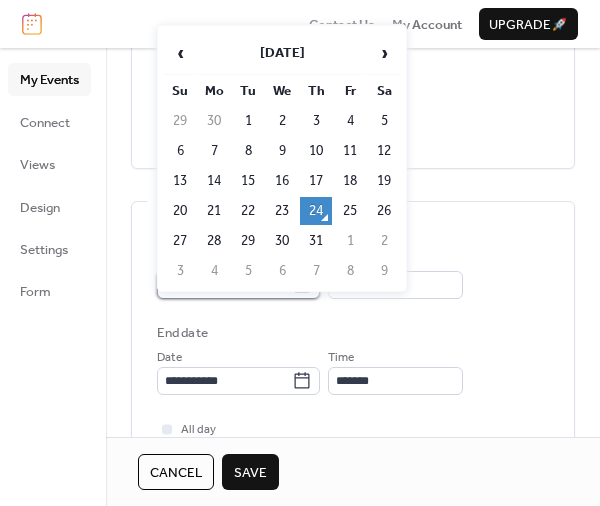 click on "**********" at bounding box center [224, 285] 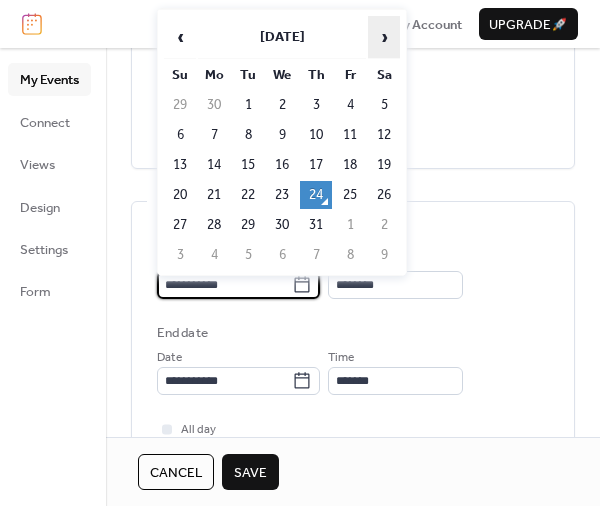 click on "›" at bounding box center (384, 37) 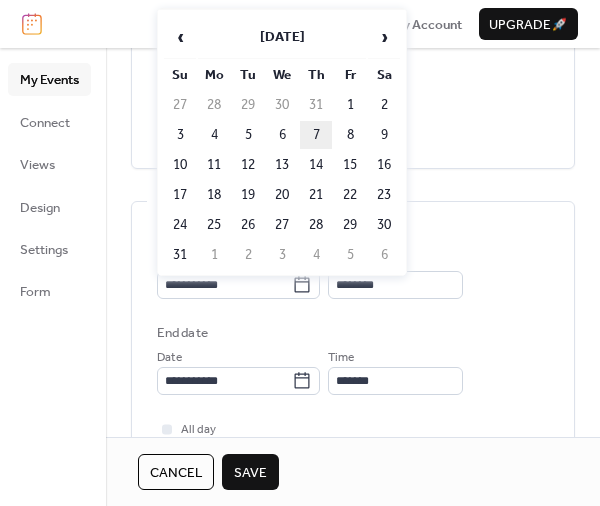 click on "7" at bounding box center (316, 135) 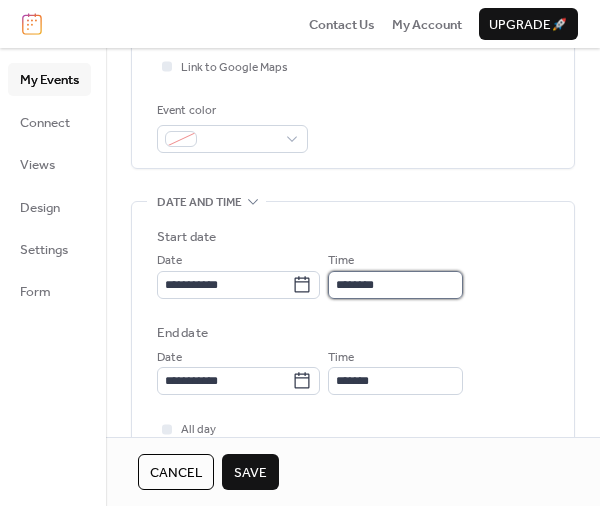 click on "********" at bounding box center (395, 285) 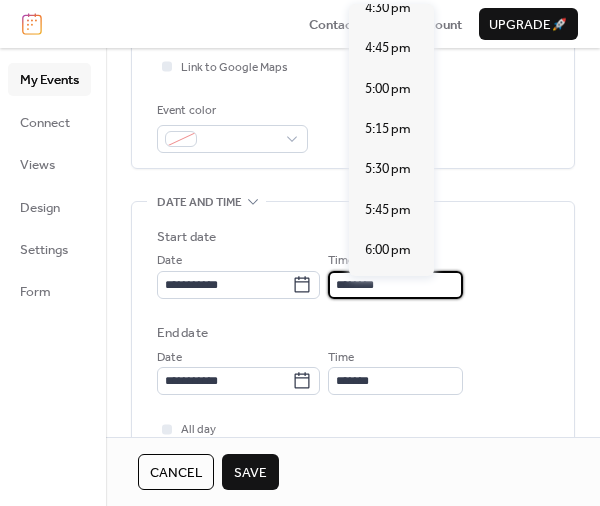 scroll, scrollTop: 2683, scrollLeft: 0, axis: vertical 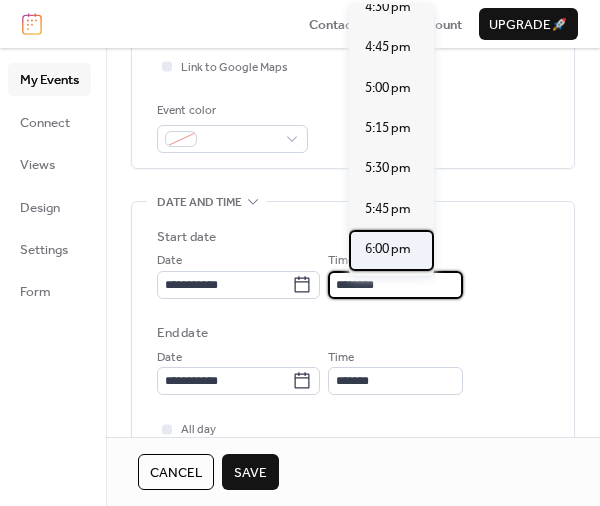 click on "6:00 pm" at bounding box center (388, 249) 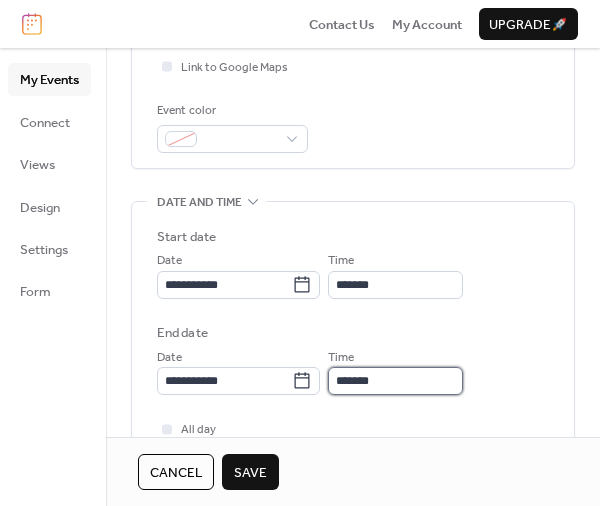 click on "*******" at bounding box center [395, 381] 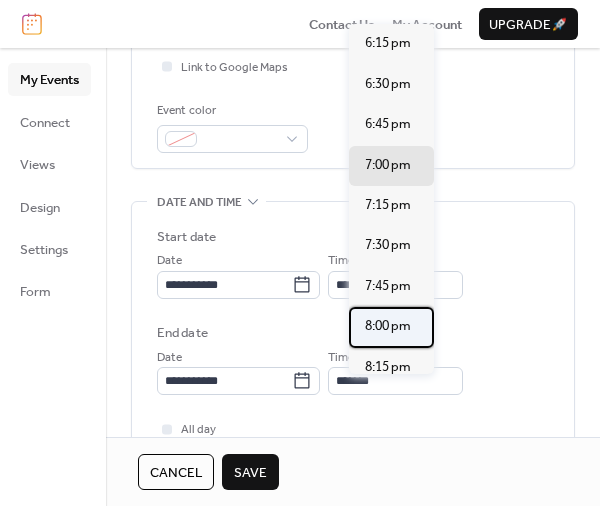 click on "8:00 pm" at bounding box center [388, 326] 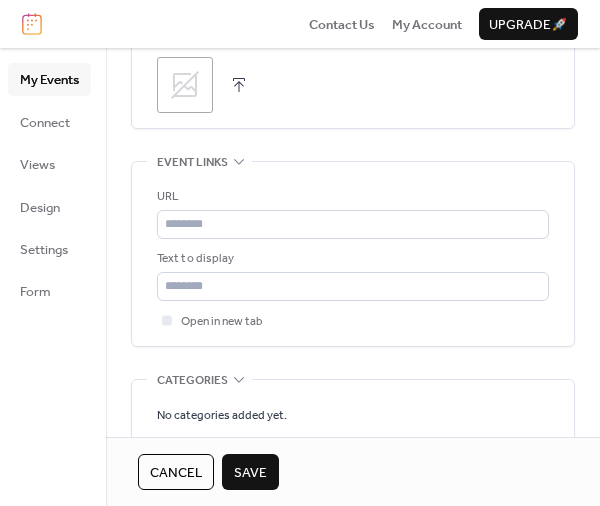 scroll, scrollTop: 900, scrollLeft: 0, axis: vertical 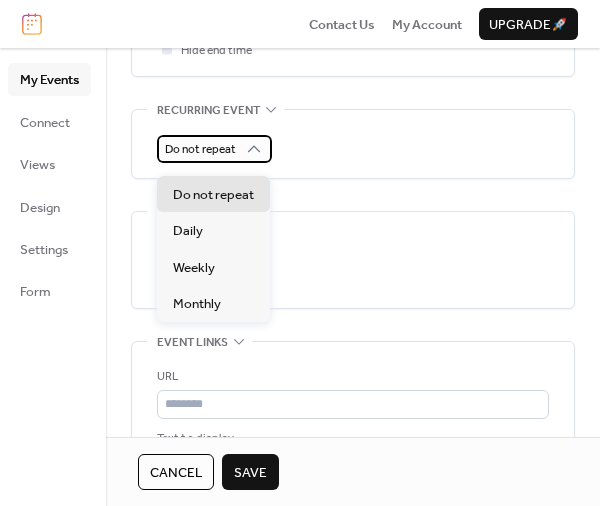 click 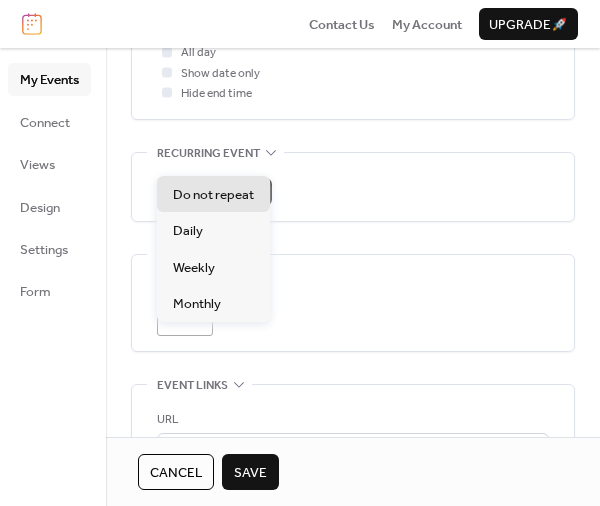 scroll, scrollTop: 840, scrollLeft: 0, axis: vertical 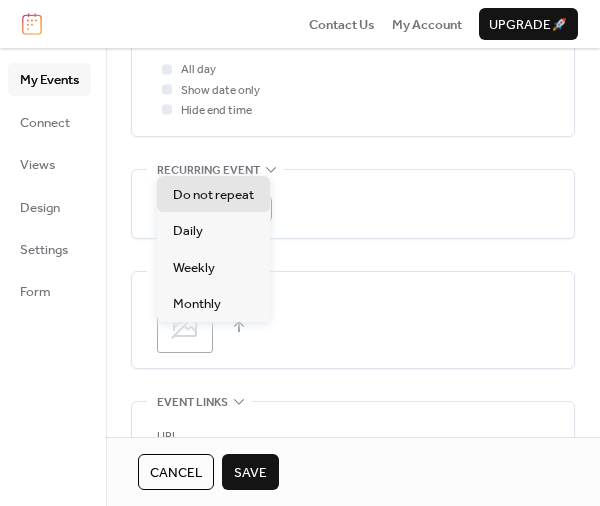 click on "**********" at bounding box center [353, 68] 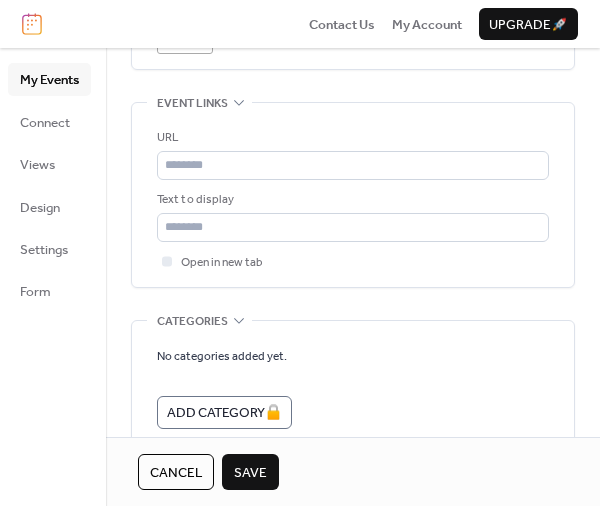 scroll, scrollTop: 1140, scrollLeft: 0, axis: vertical 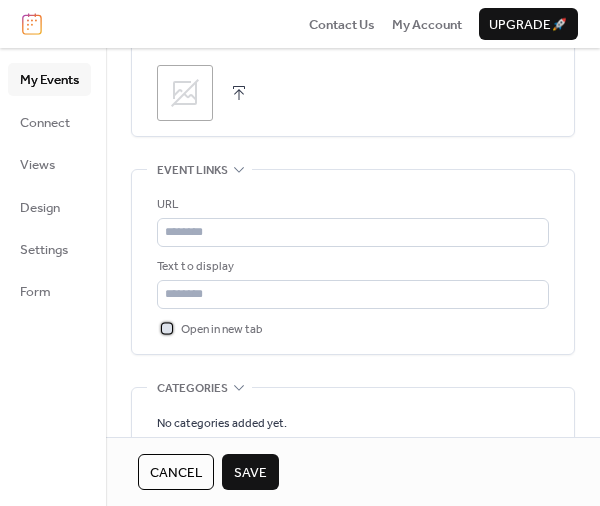 click on "Open in new tab" at bounding box center [222, 330] 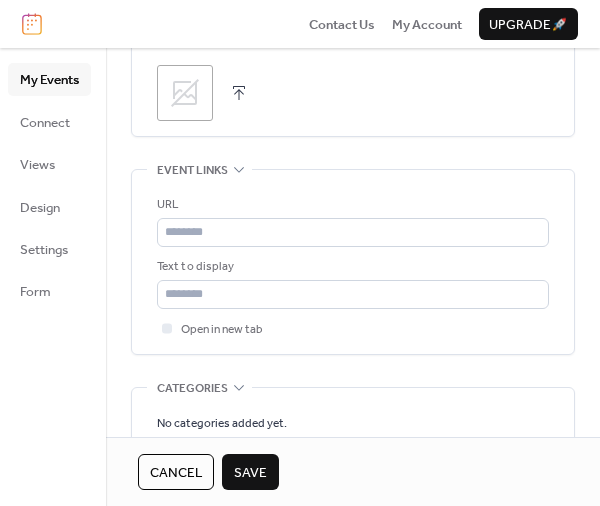 click on "Save" at bounding box center [250, 473] 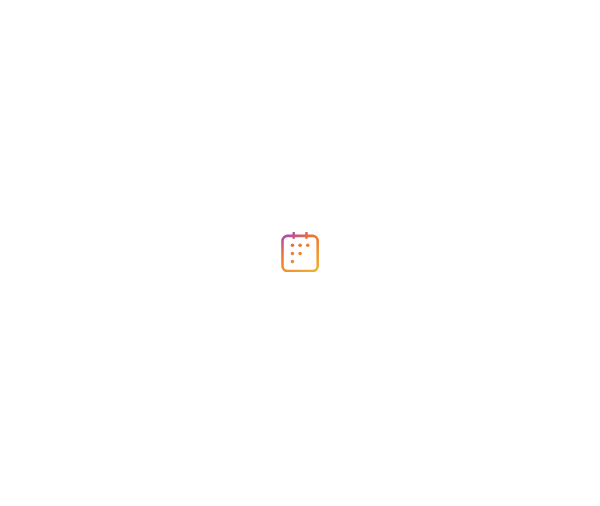 scroll, scrollTop: 0, scrollLeft: 0, axis: both 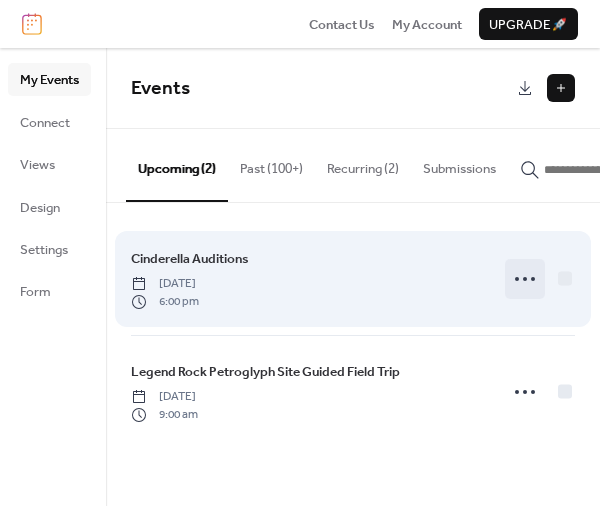click 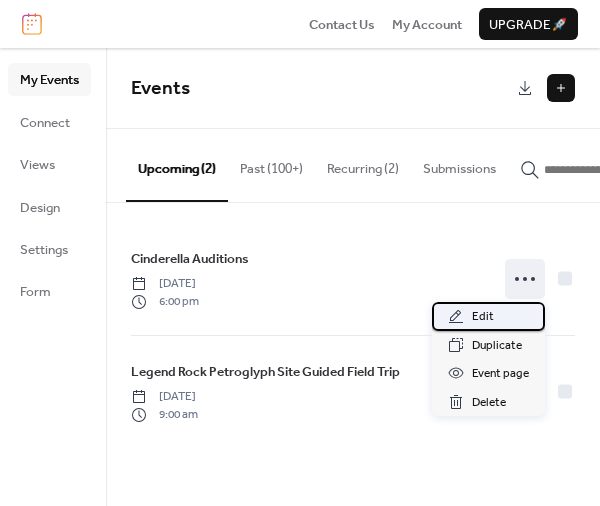 click on "Edit" at bounding box center (483, 317) 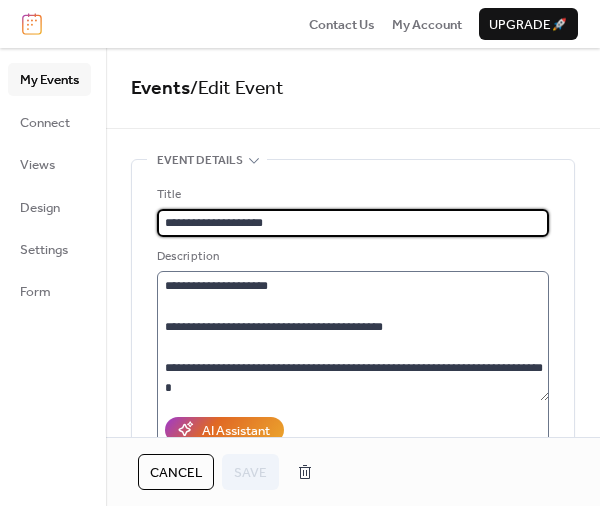 scroll, scrollTop: 21, scrollLeft: 0, axis: vertical 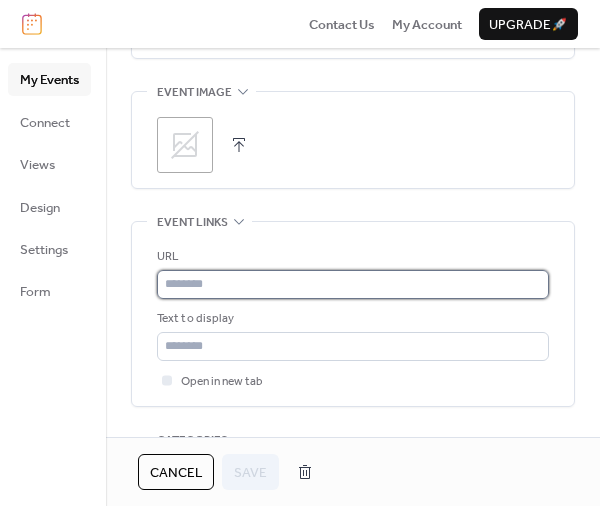 click at bounding box center (353, 284) 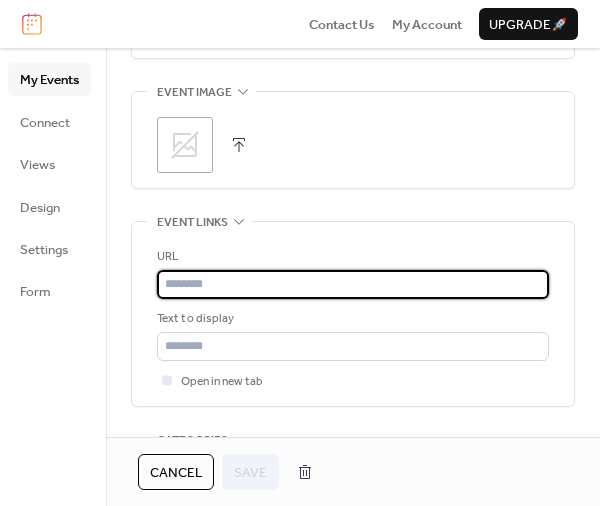 paste on "**********" 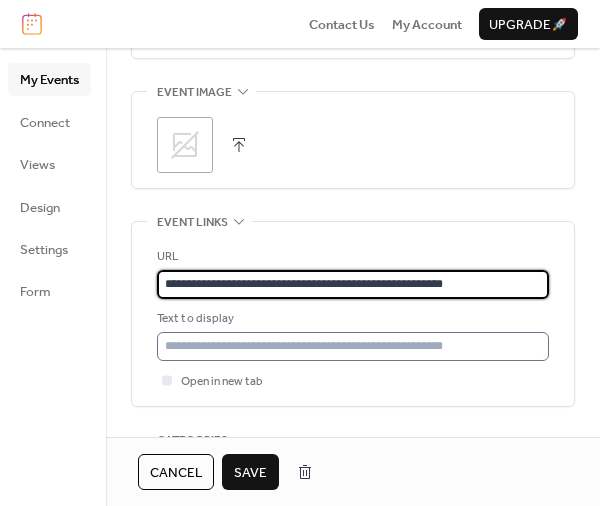 type on "**********" 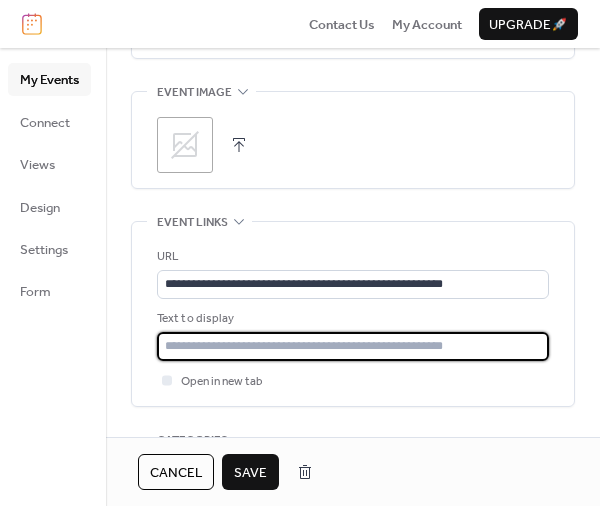 click at bounding box center [353, 346] 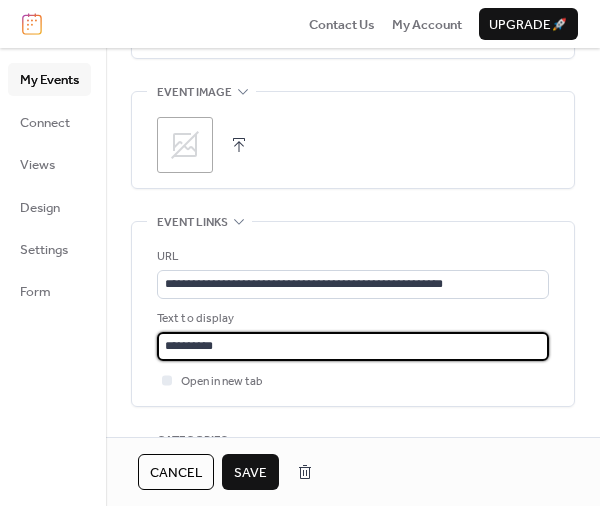 type on "**********" 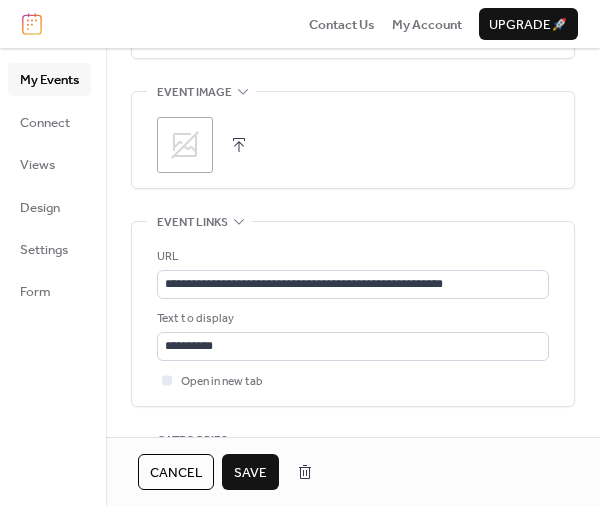 click on "Save" at bounding box center (250, 473) 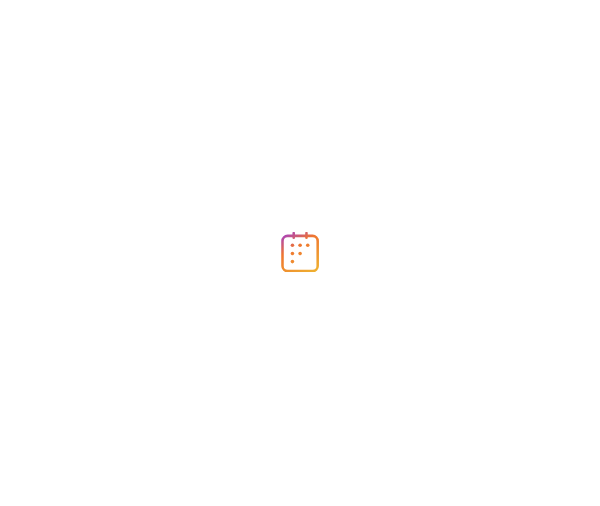 scroll, scrollTop: 0, scrollLeft: 0, axis: both 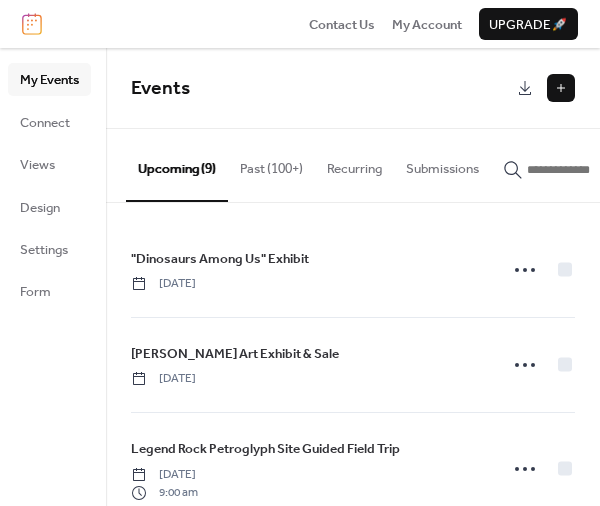 click at bounding box center [561, 88] 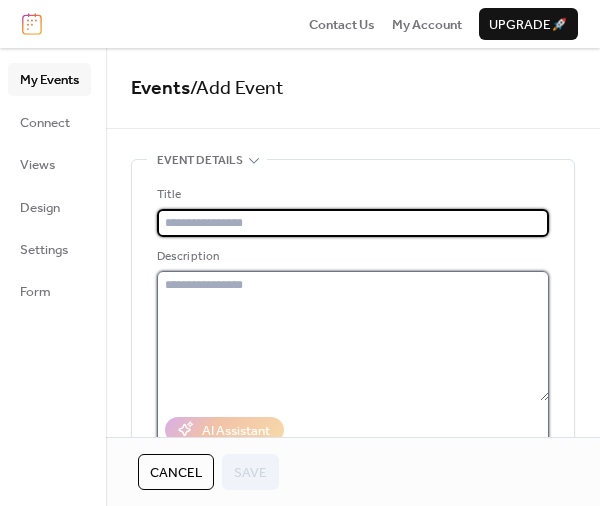 click at bounding box center [353, 336] 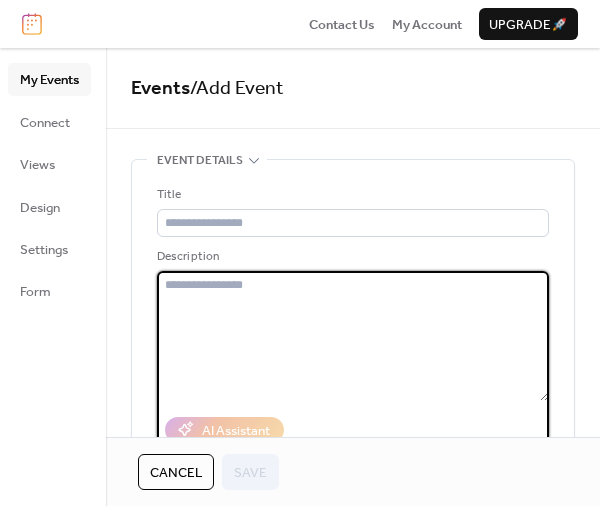 paste on "**********" 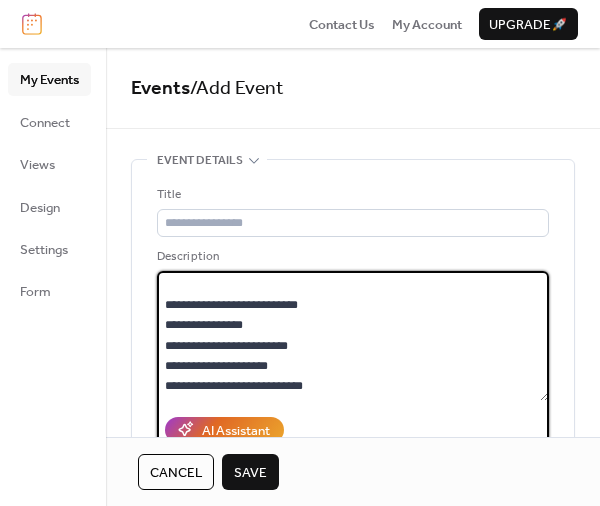 scroll, scrollTop: 0, scrollLeft: 0, axis: both 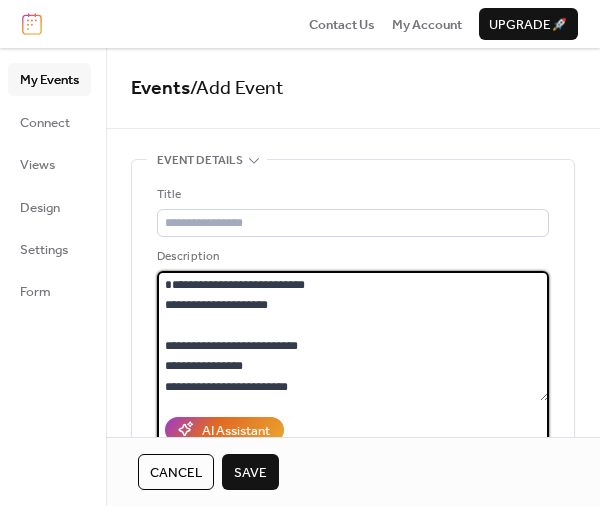 click on "**********" at bounding box center (353, 336) 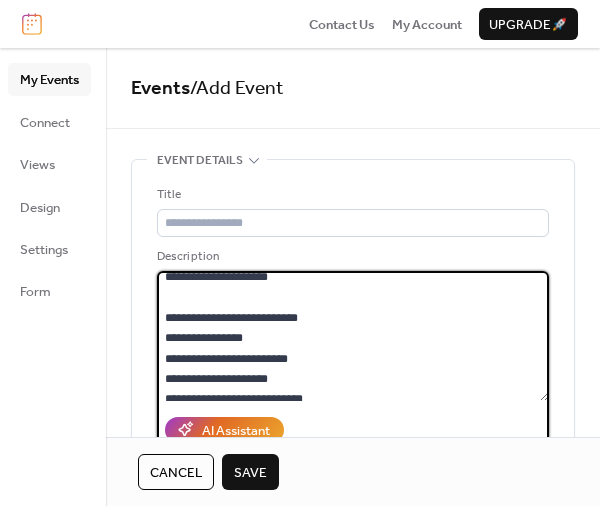 scroll, scrollTop: 41, scrollLeft: 0, axis: vertical 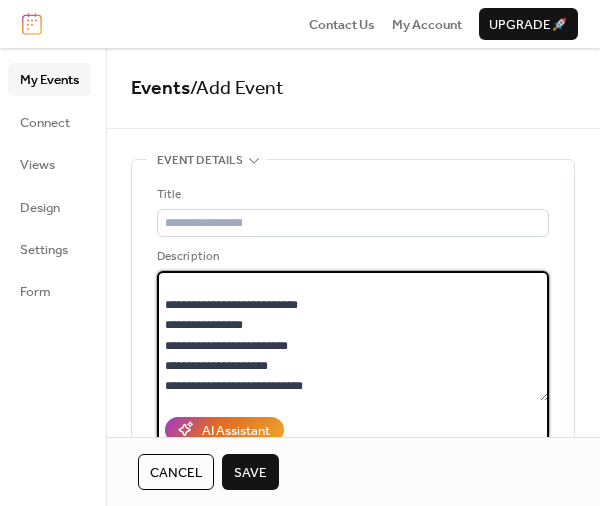 click on "**********" at bounding box center (353, 336) 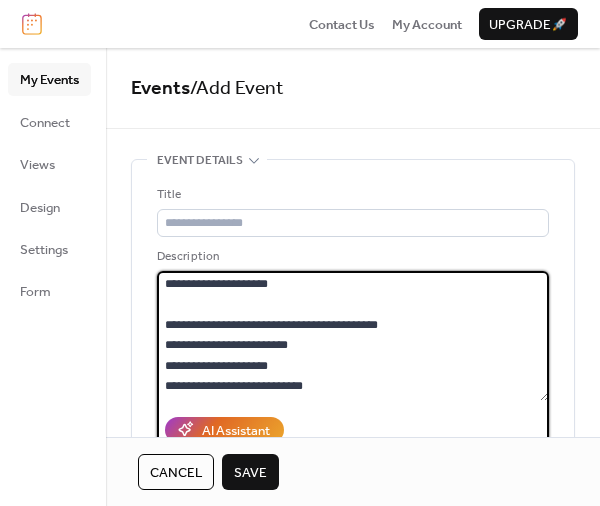 scroll, scrollTop: 21, scrollLeft: 0, axis: vertical 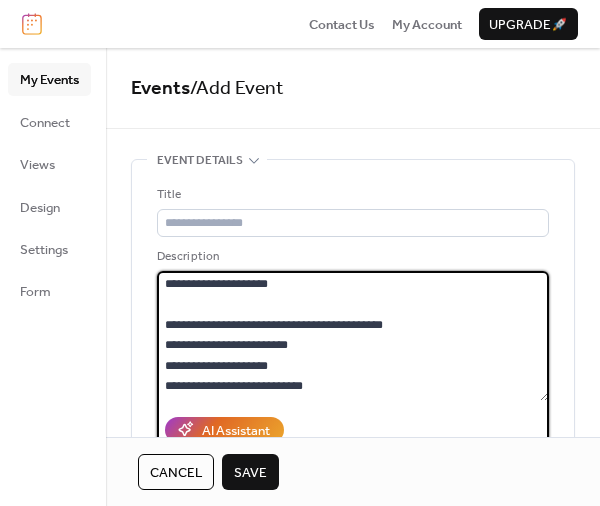 click on "**********" at bounding box center [353, 336] 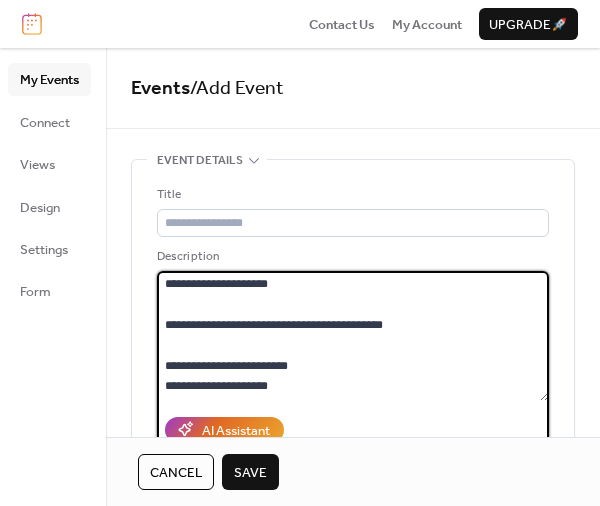 click on "**********" at bounding box center (353, 336) 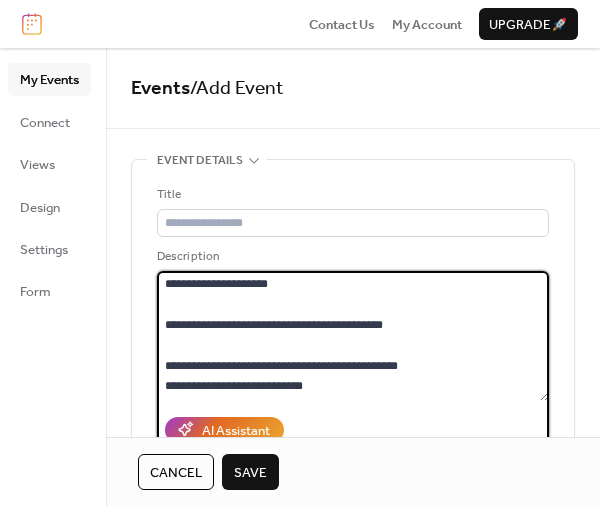 click on "**********" at bounding box center (353, 336) 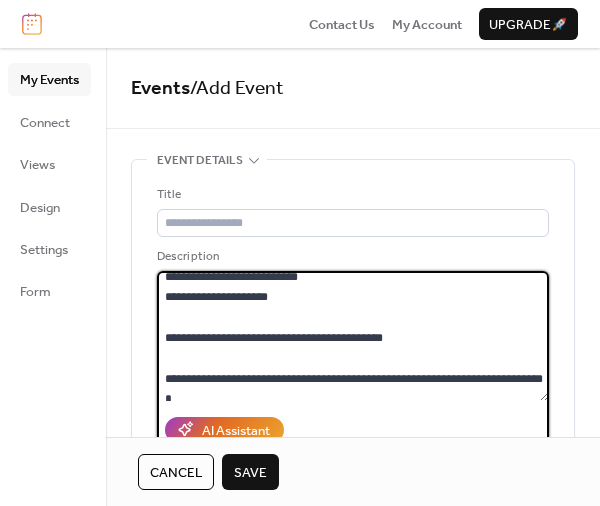 scroll, scrollTop: 0, scrollLeft: 0, axis: both 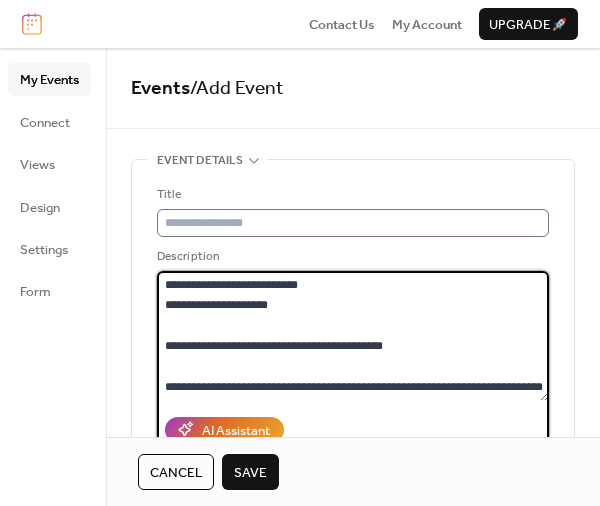 type on "**********" 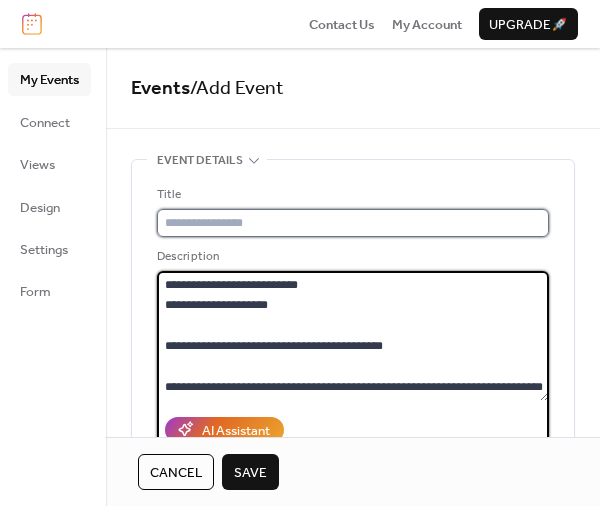click at bounding box center (353, 223) 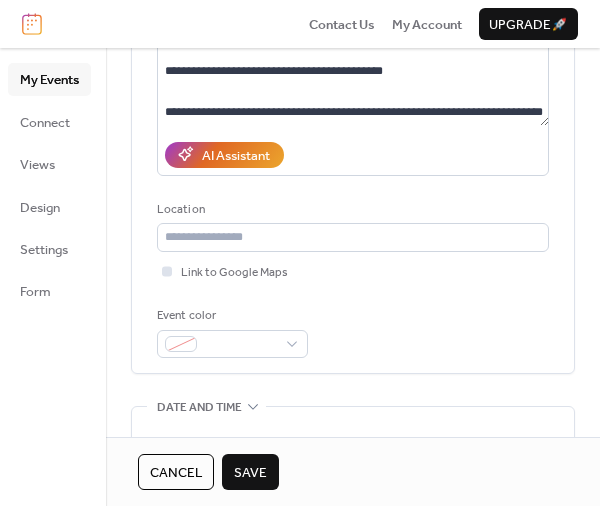 scroll, scrollTop: 300, scrollLeft: 0, axis: vertical 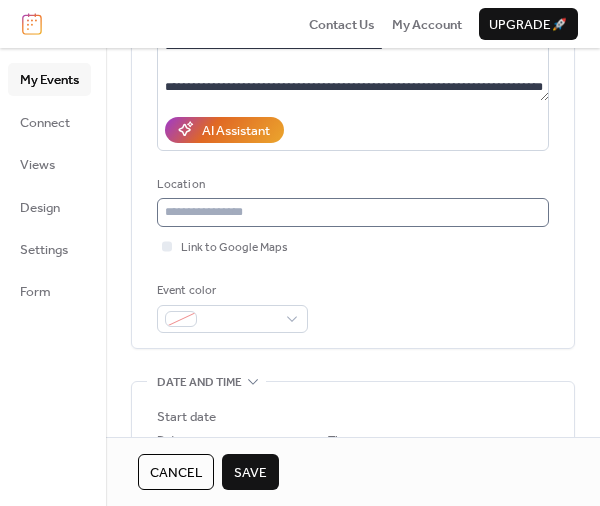type on "**********" 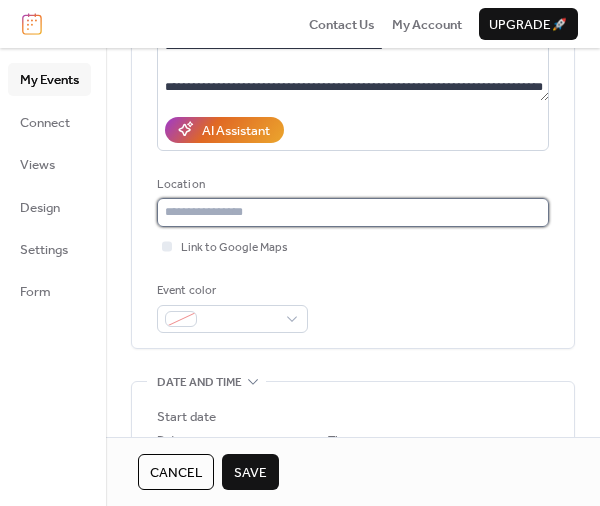 click at bounding box center [353, 212] 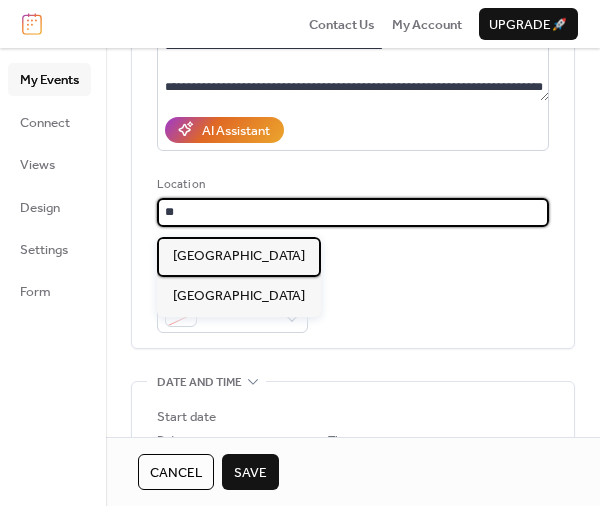 click on "Washakie Museum & Cultural Center" at bounding box center (239, 256) 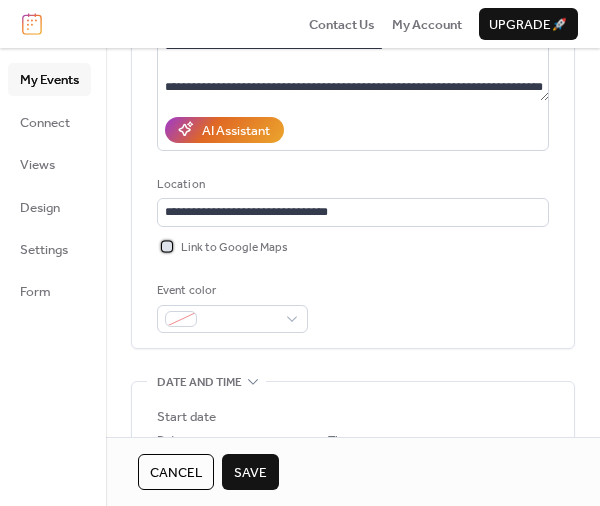 click on "Link to Google Maps" at bounding box center [234, 248] 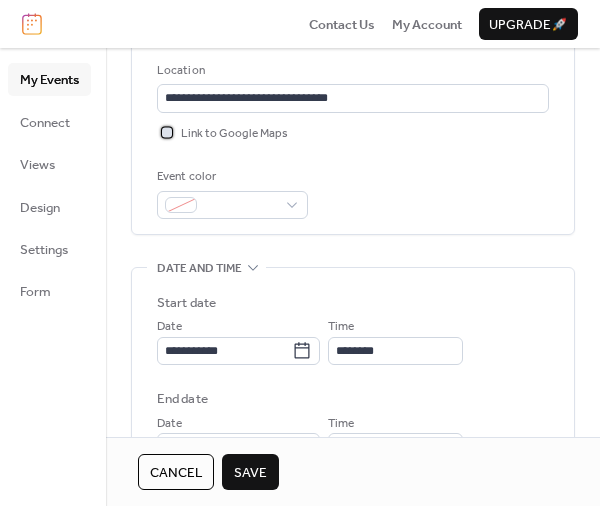 scroll, scrollTop: 420, scrollLeft: 0, axis: vertical 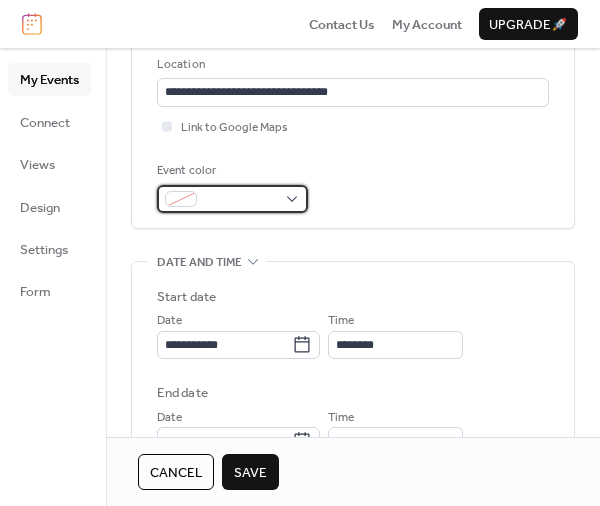 click at bounding box center (240, 200) 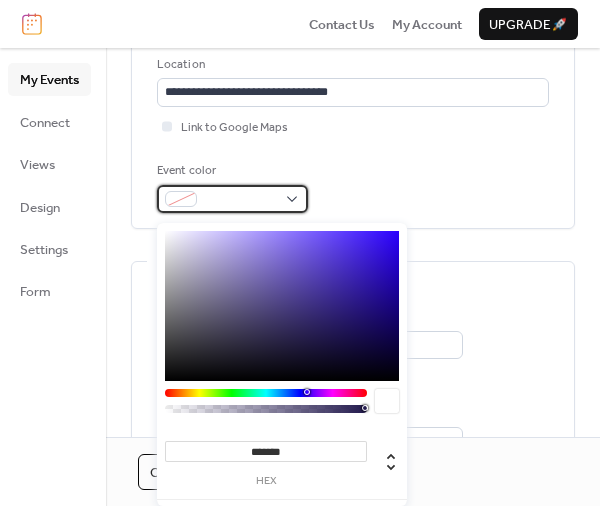 click at bounding box center (240, 200) 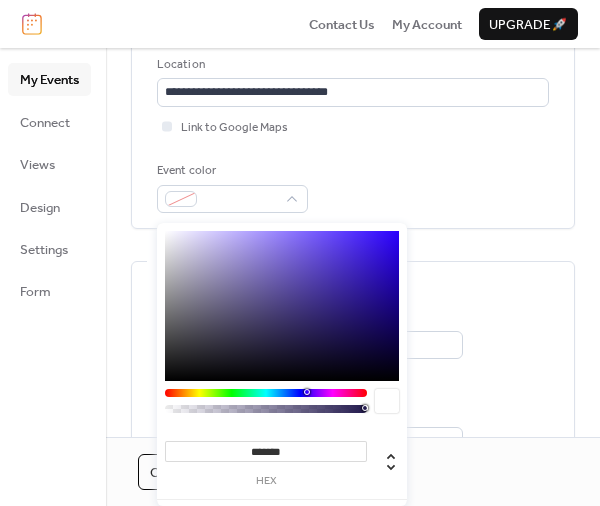 drag, startPoint x: 298, startPoint y: 450, endPoint x: 254, endPoint y: 443, distance: 44.553337 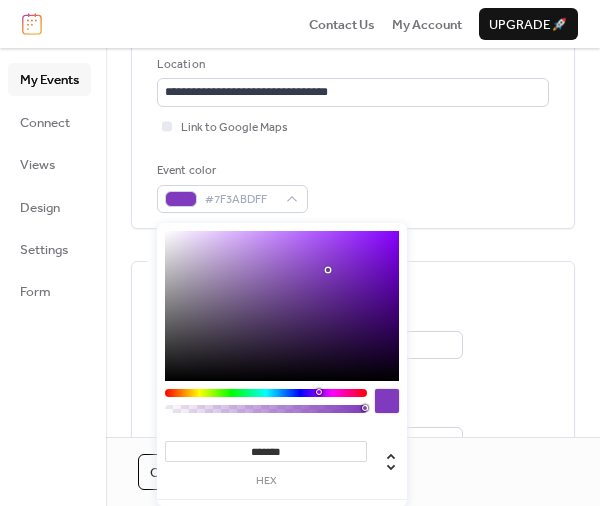 click on "**********" at bounding box center [353, 371] 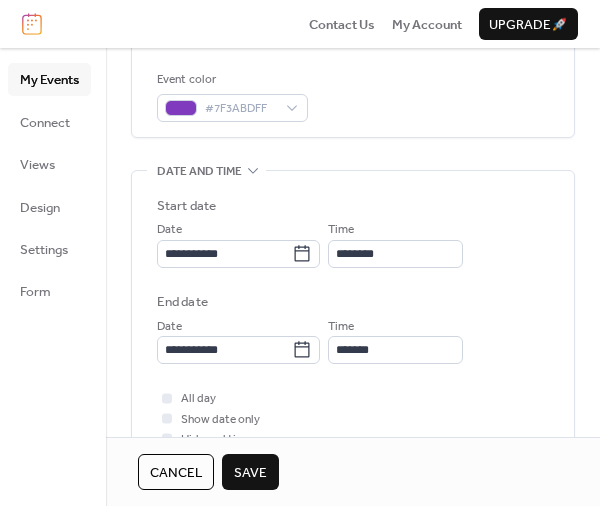 scroll, scrollTop: 540, scrollLeft: 0, axis: vertical 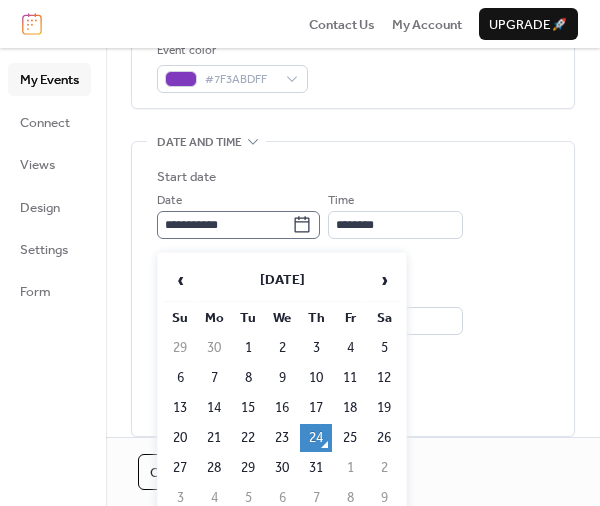 click 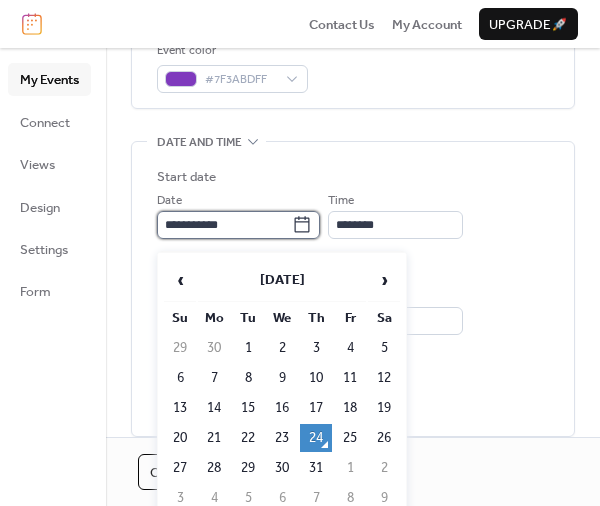 click on "**********" at bounding box center [224, 225] 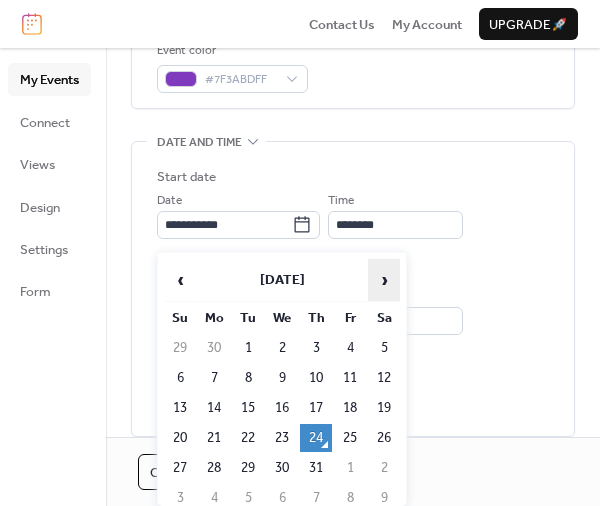 click on "›" at bounding box center (384, 280) 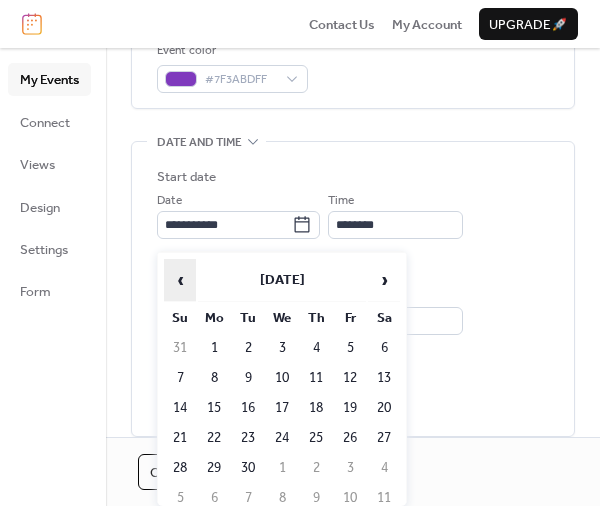 click on "‹" at bounding box center (180, 280) 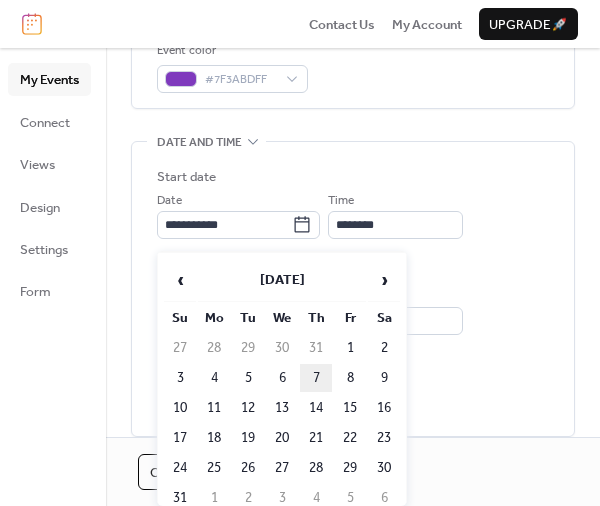 click on "7" at bounding box center [316, 378] 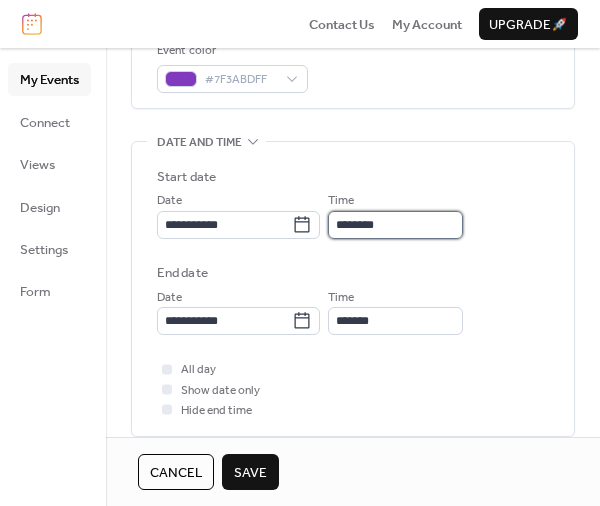 click on "********" at bounding box center (395, 225) 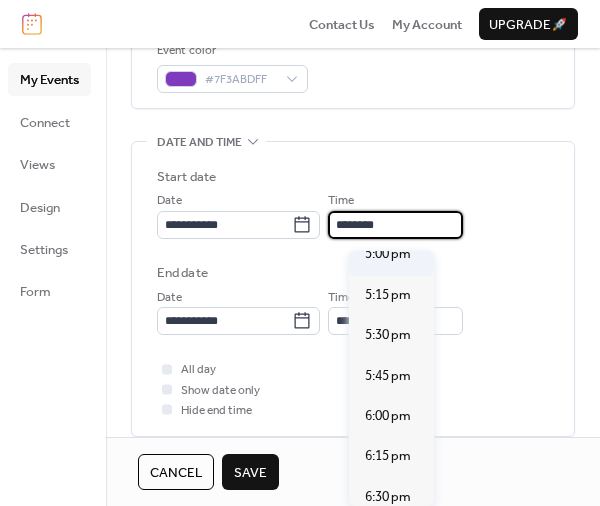 scroll, scrollTop: 2771, scrollLeft: 0, axis: vertical 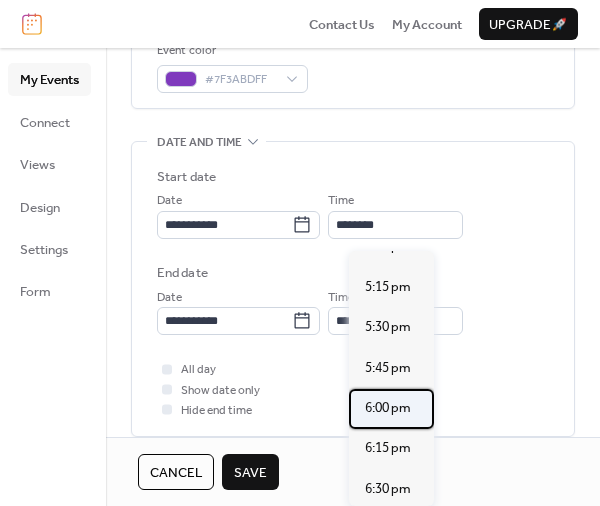 click on "6:00 pm" at bounding box center (388, 408) 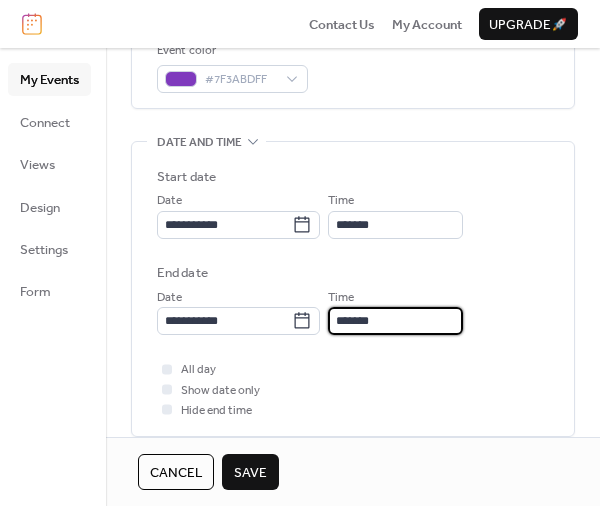 click on "*******" at bounding box center (395, 321) 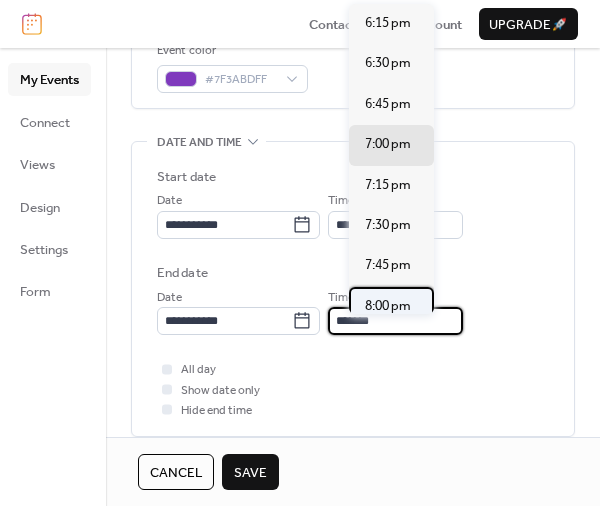 click on "8:00 pm" at bounding box center [388, 306] 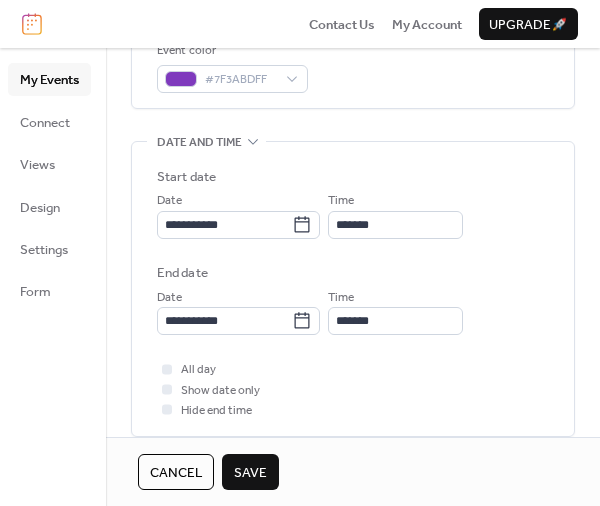 type on "*******" 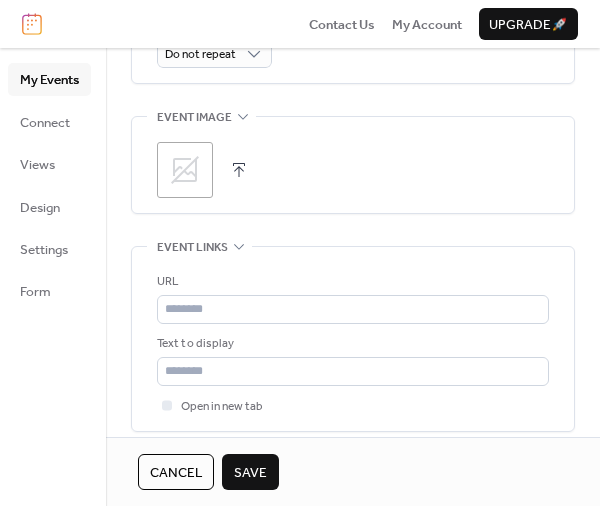 scroll, scrollTop: 1020, scrollLeft: 0, axis: vertical 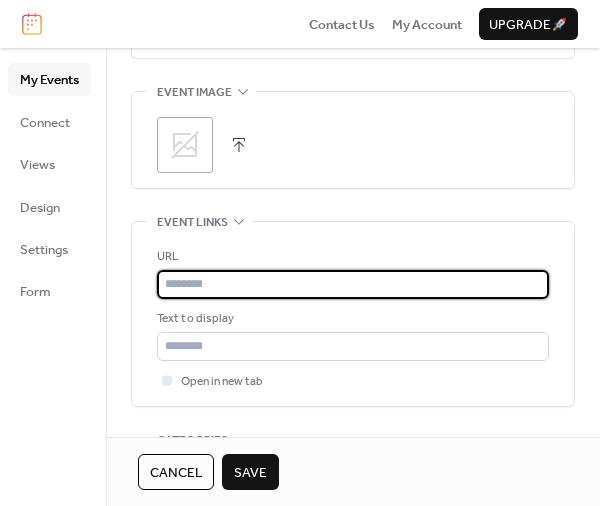 click at bounding box center (353, 284) 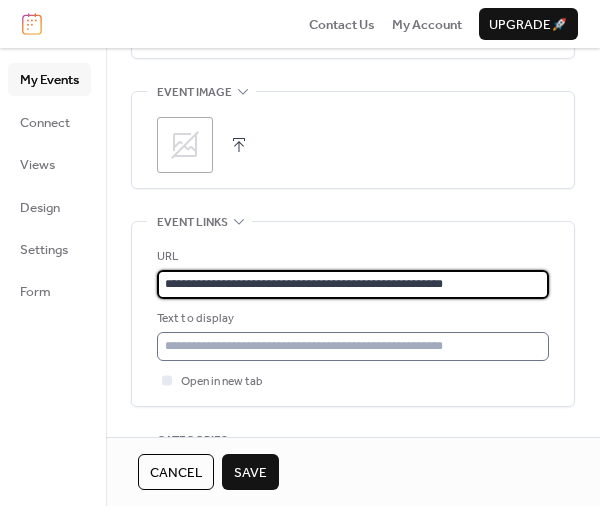 type on "**********" 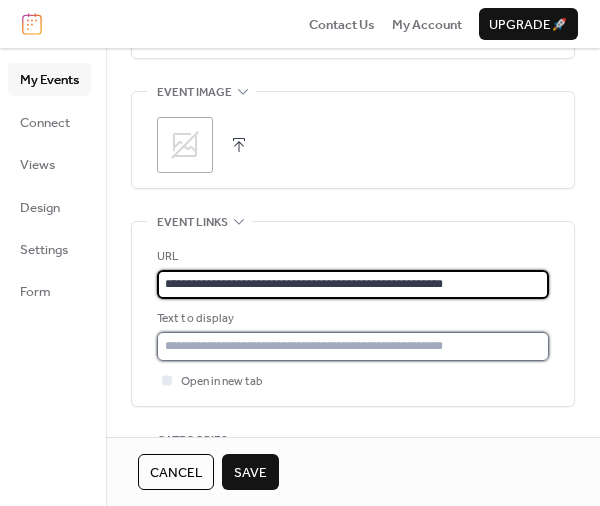 click at bounding box center (353, 346) 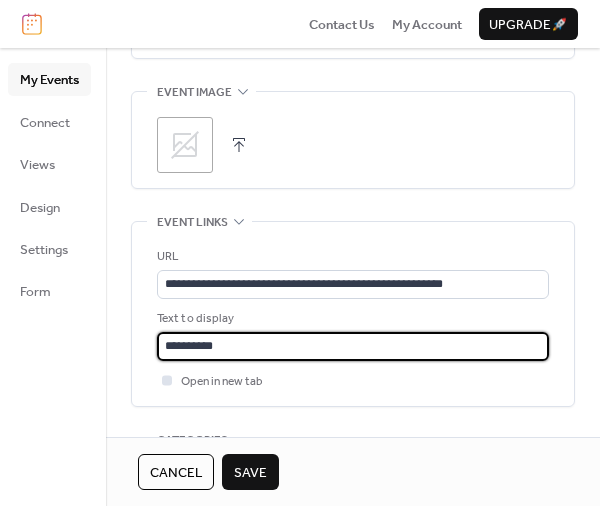 type on "**********" 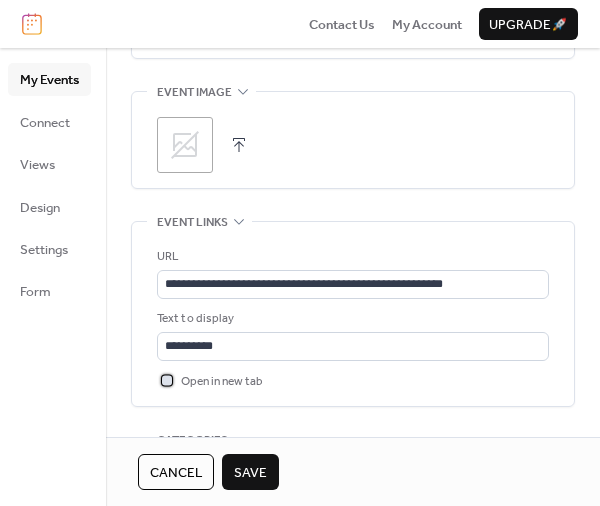 click on "Open in new tab" at bounding box center (222, 382) 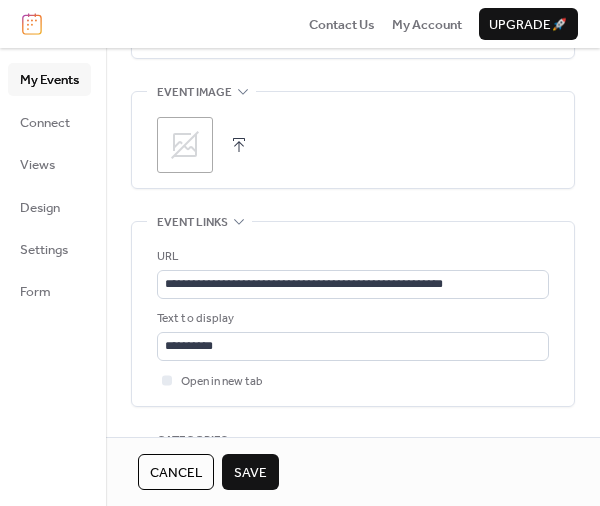 click on "Save" at bounding box center [250, 473] 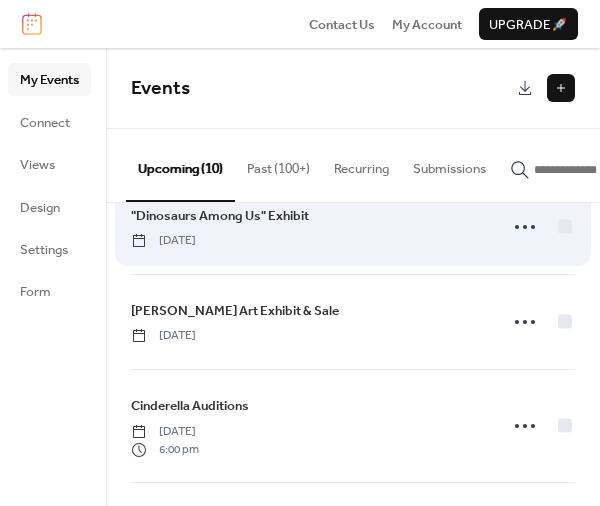 scroll, scrollTop: 60, scrollLeft: 0, axis: vertical 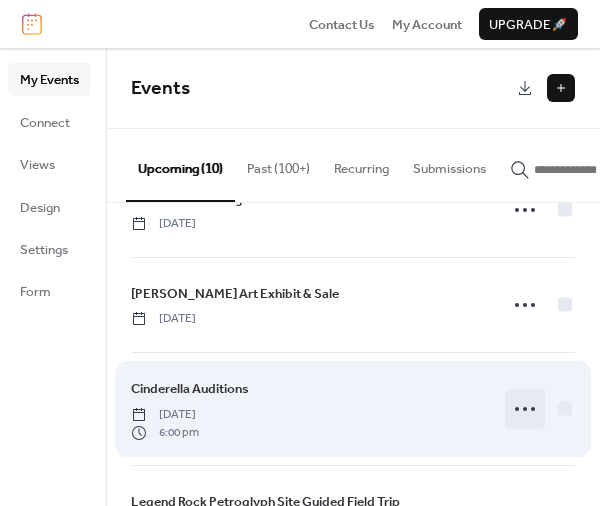 click 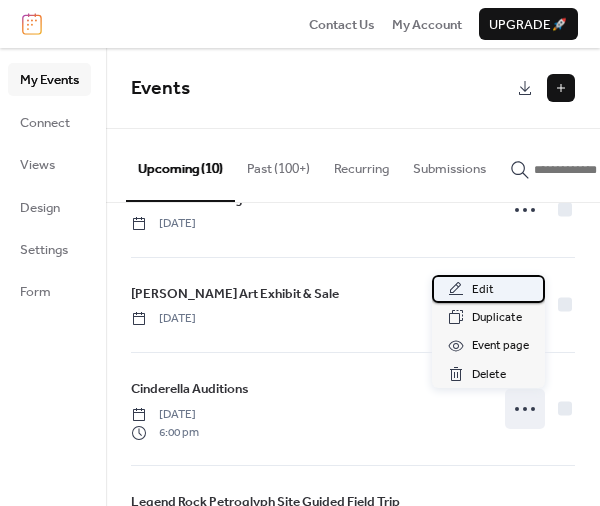 click on "Edit" at bounding box center (488, 289) 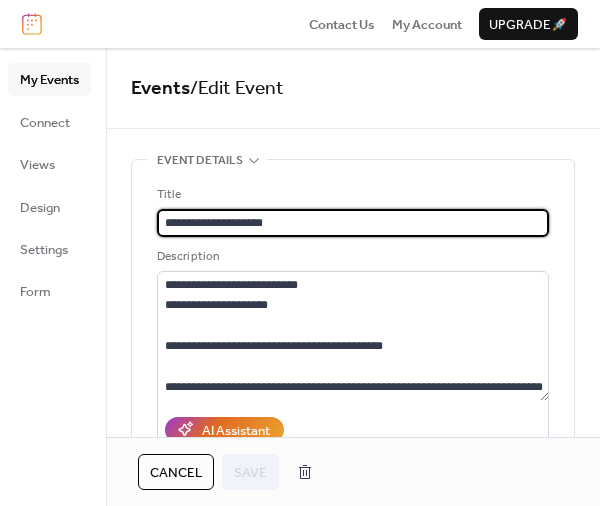 click on "Cancel" at bounding box center [176, 472] 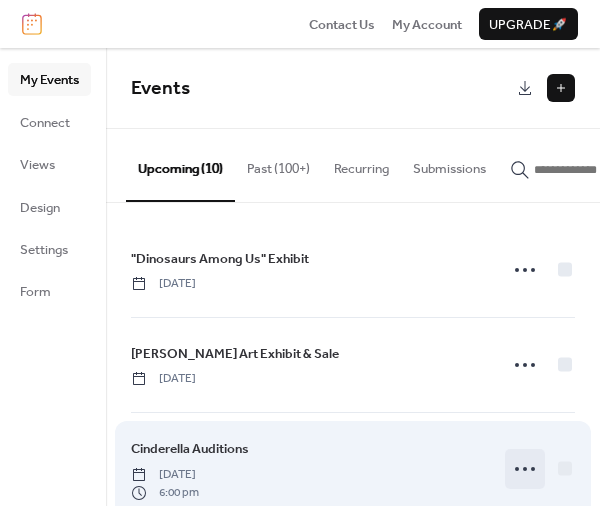 click 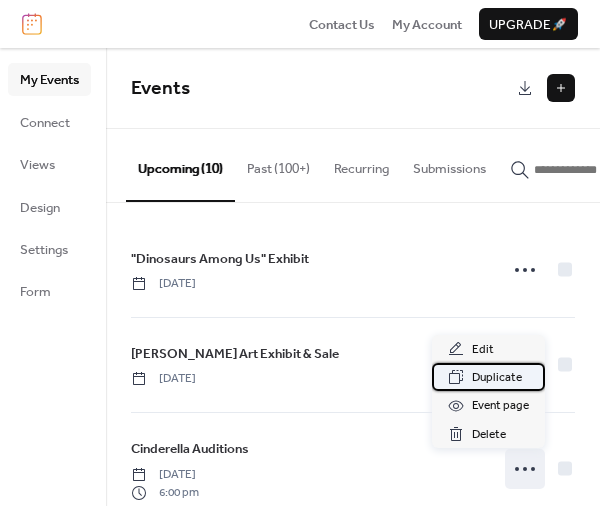 click on "Duplicate" at bounding box center [497, 378] 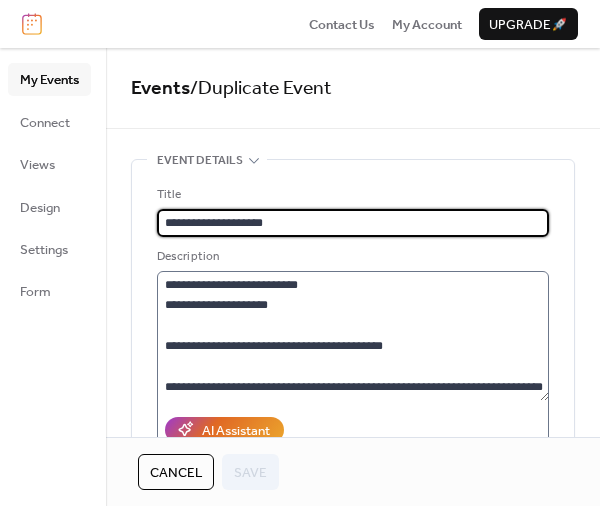 scroll, scrollTop: 21, scrollLeft: 0, axis: vertical 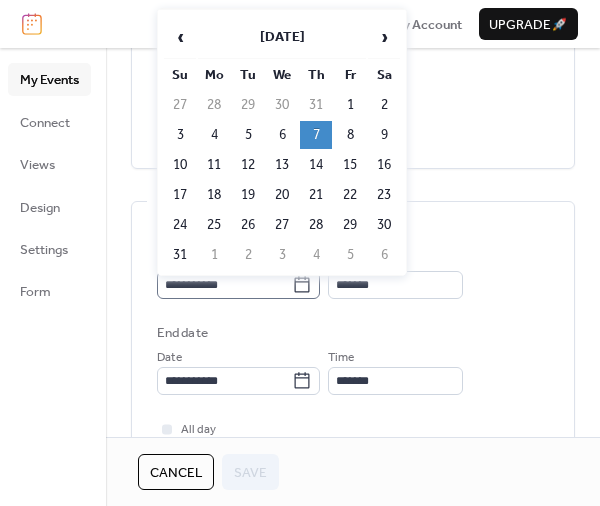 click 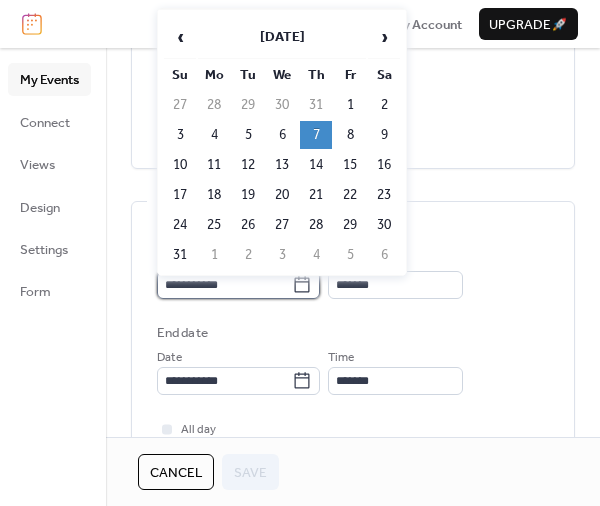 click on "**********" at bounding box center [224, 285] 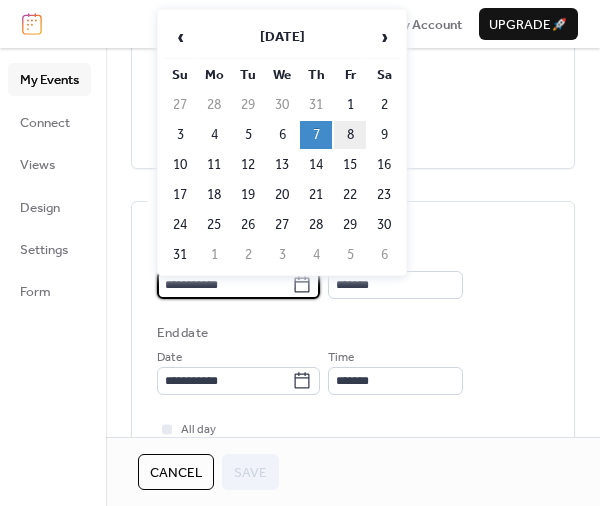 click on "8" at bounding box center [350, 135] 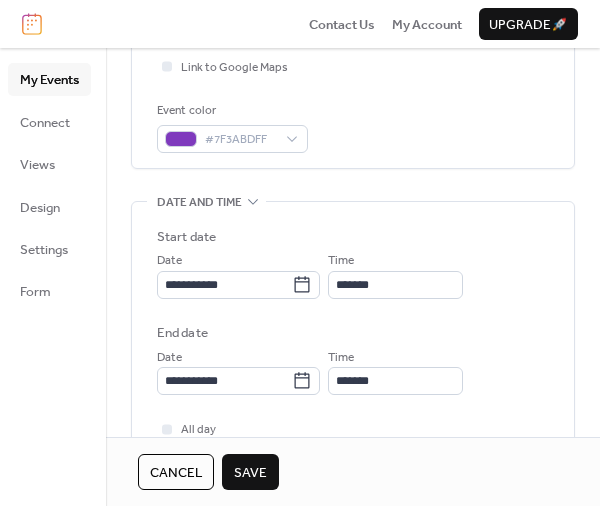 click on "Save" at bounding box center (250, 473) 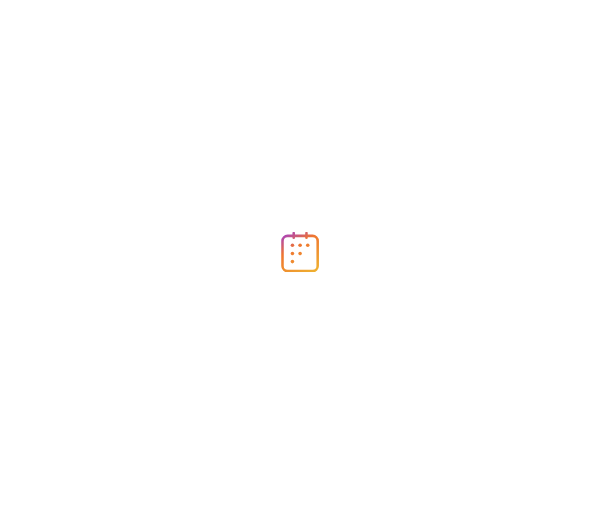 scroll, scrollTop: 0, scrollLeft: 0, axis: both 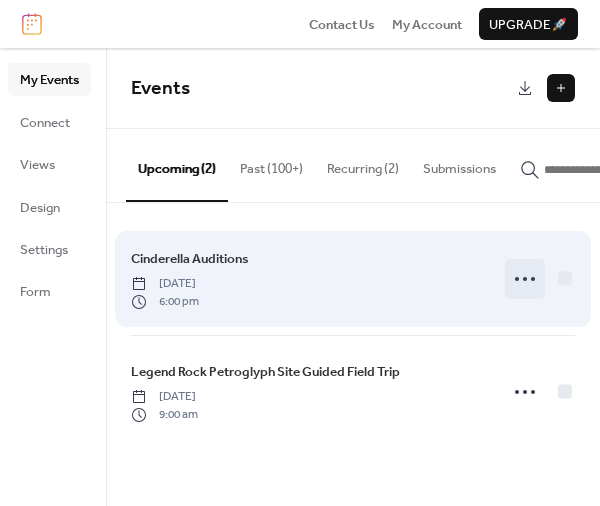 click 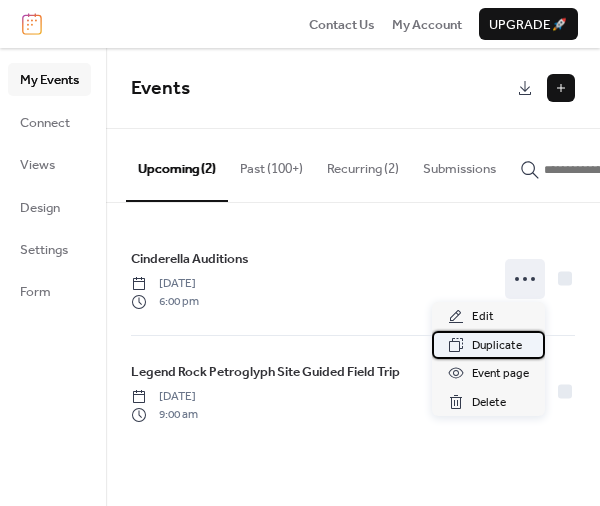 click on "Duplicate" at bounding box center (497, 346) 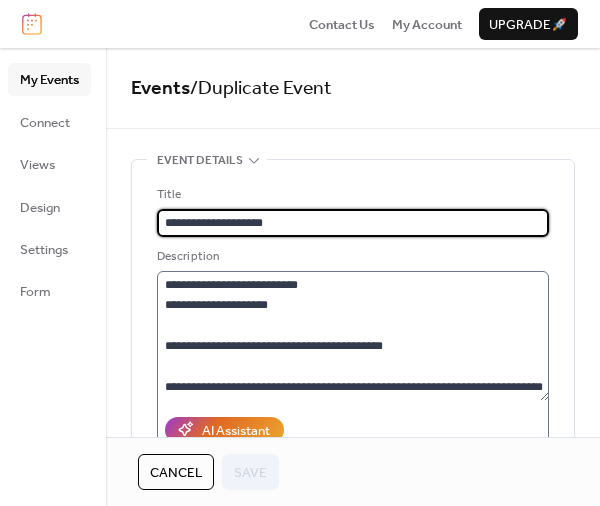 scroll, scrollTop: 21, scrollLeft: 0, axis: vertical 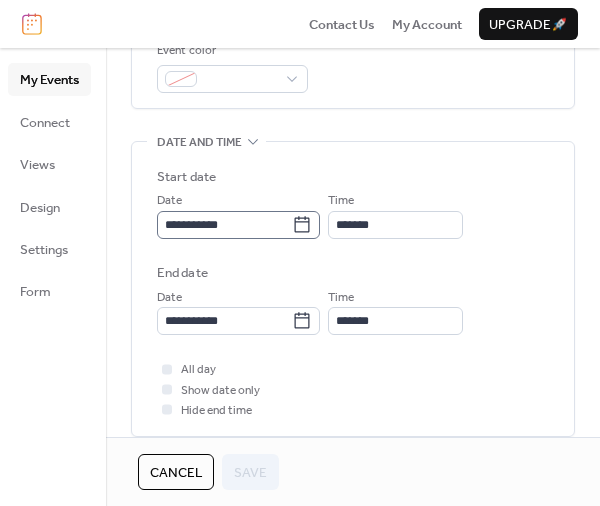 click 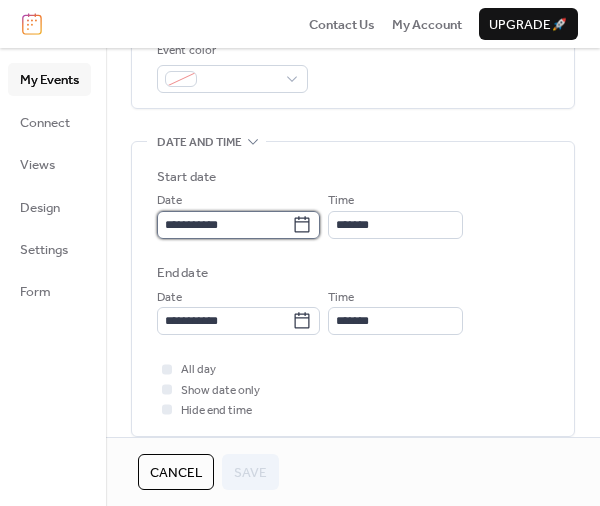 click on "**********" at bounding box center (224, 225) 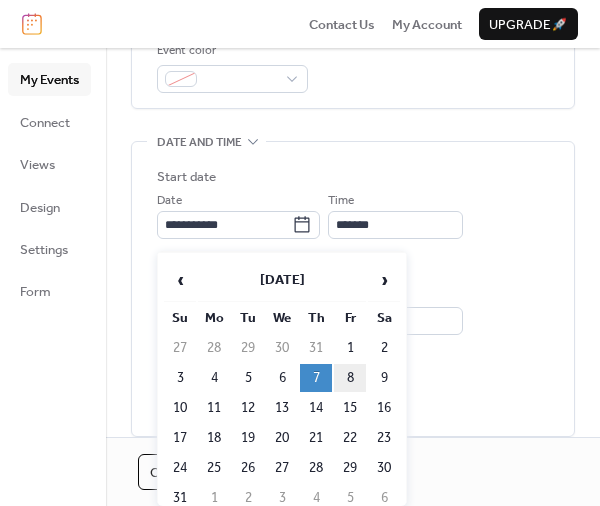 click on "8" at bounding box center [350, 378] 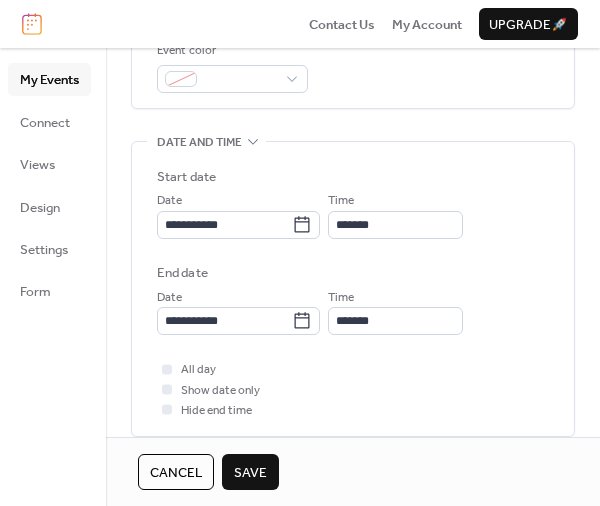 click on "Save" at bounding box center [250, 473] 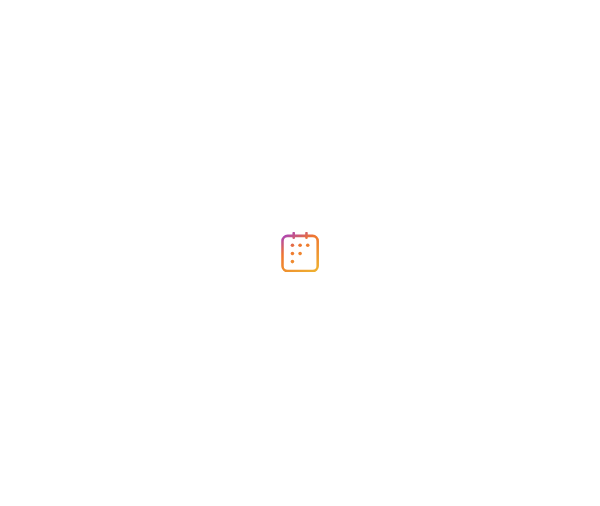 scroll, scrollTop: 0, scrollLeft: 0, axis: both 